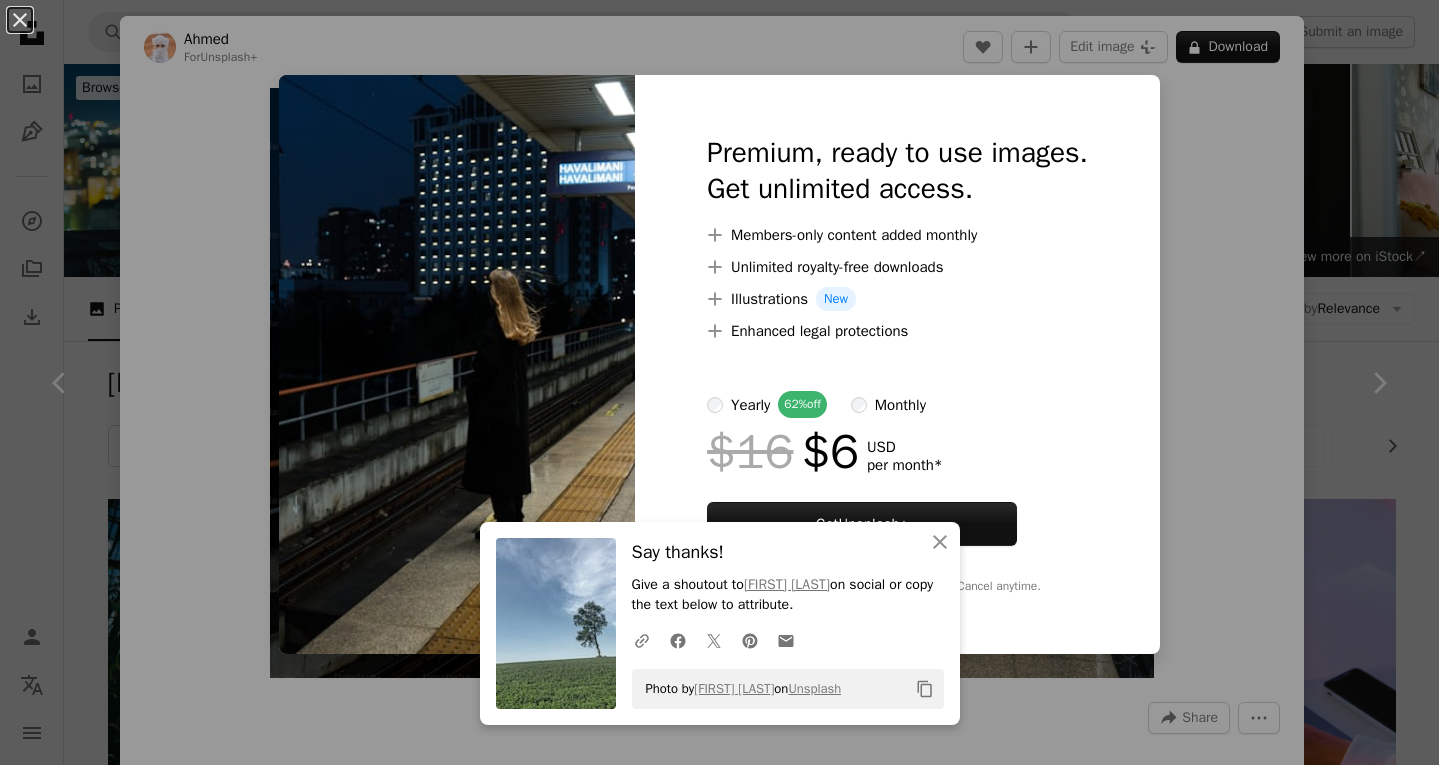 scroll, scrollTop: 1751, scrollLeft: 0, axis: vertical 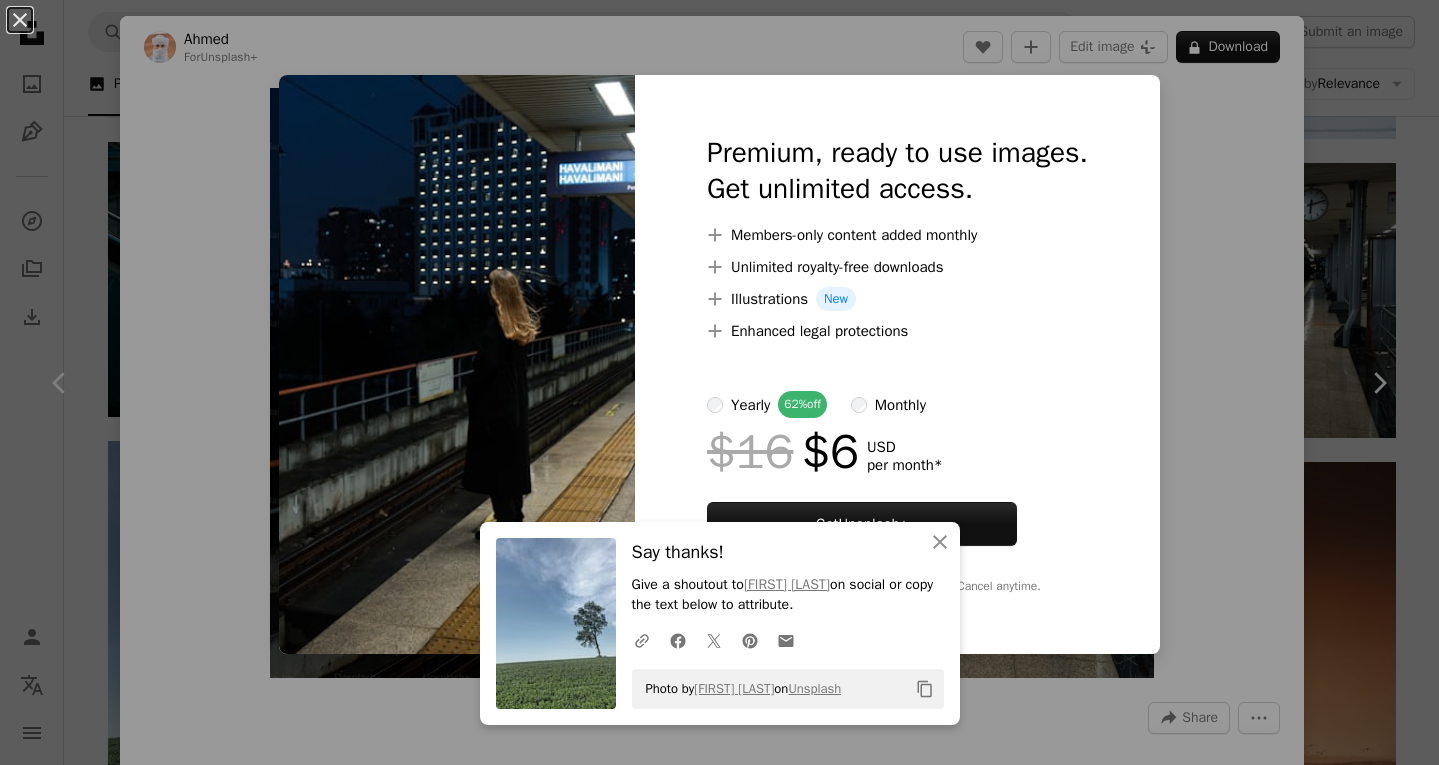 click on "An X shape An X shape Close Say thanks! Give a shoutout to [FIRST] [LAST] on social or copy the text below to attribute. A URL sharing icon (chains) Facebook icon X (formerly Twitter) icon Pinterest icon An envelope Photo by [FIRST] [LAST] on Unsplash Copy content Premium, ready to use images. Get unlimited access. A plus sign Members-only content added monthly A plus sign Unlimited royalty-free downloads A plus sign Illustrations New A plus sign Enhanced legal protections yearly 62% off monthly $16 $6 USD per month * Get Unsplash+ * When paid annually, billed upfront $72 Taxes where applicable. Renews automatically. Cancel anytime." at bounding box center (719, 382) 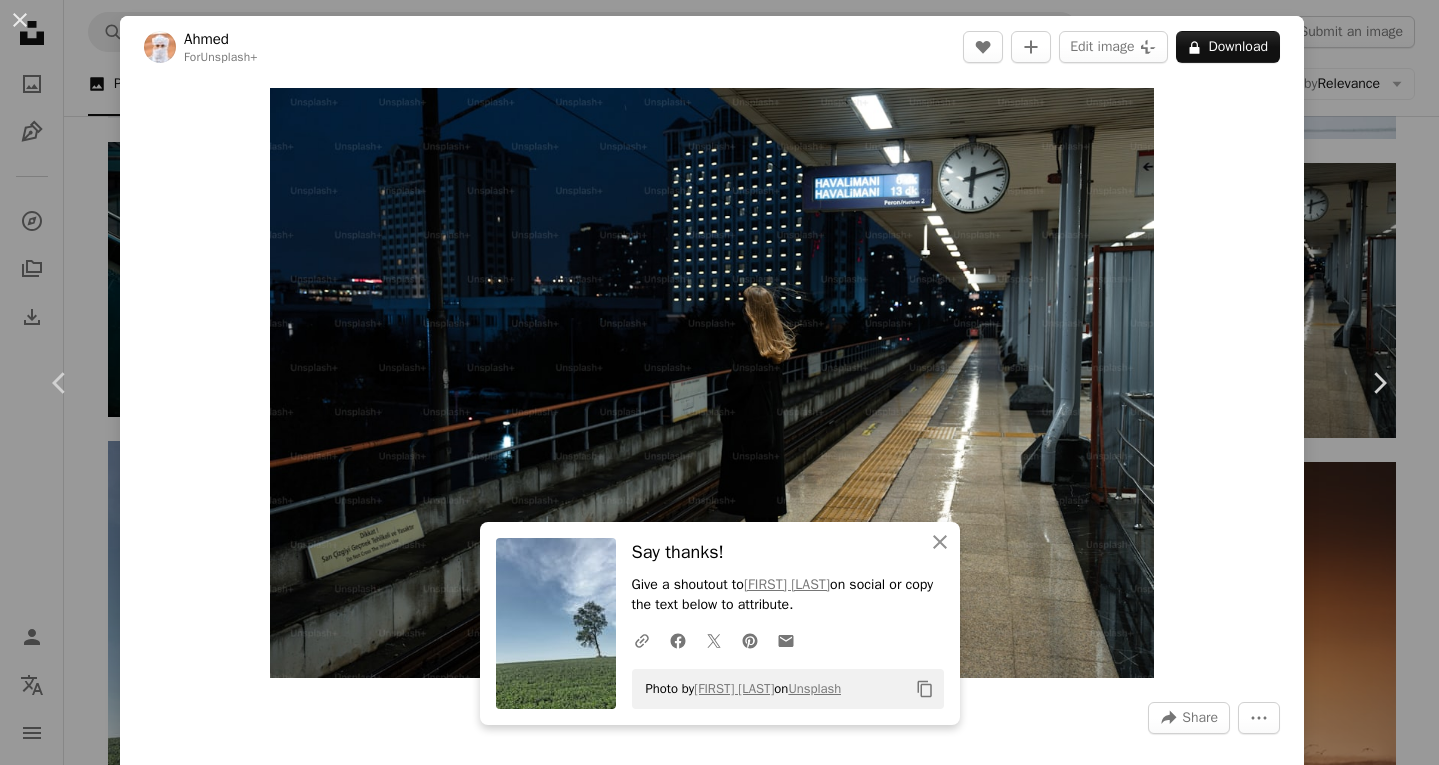 click on "An X shape Chevron left Chevron right An X shape Close Say thanks! Give a shoutout to [FIRST] [LAST] on social or copy the text below to attribute. A URL sharing icon (chains) Facebook icon X (formerly Twitter) icon Pinterest icon An envelope Photo by [FIRST] [LAST] on Unsplash Copy content [FIRST] Available for hire A heart A plus sign Edit image Plus sign for Unsplash+ A lock Download Zoom in A forward-right arrow Share More Actions A map marker [CITY], [COUNTRY] Calendar outlined Published on November 18, 2024 Camera SONY, ILCE-7M4 Safety Licensed under the Unsplash+ License city night urban alone lonely loneliness solitude isolation isolated introspection lonely person urban solitude Free images From this series Chevron right Plus sign for Unsplash+ Plus sign for Unsplash+ Plus sign for Unsplash+ Plus sign for Unsplash+ Plus sign for Unsplash+ Plus sign for Unsplash+ Plus sign for Unsplash+ Plus sign for Unsplash+ Plus sign for Unsplash+ Plus sign for Unsplash+ Related images A heart [FIRST]" at bounding box center (719, 382) 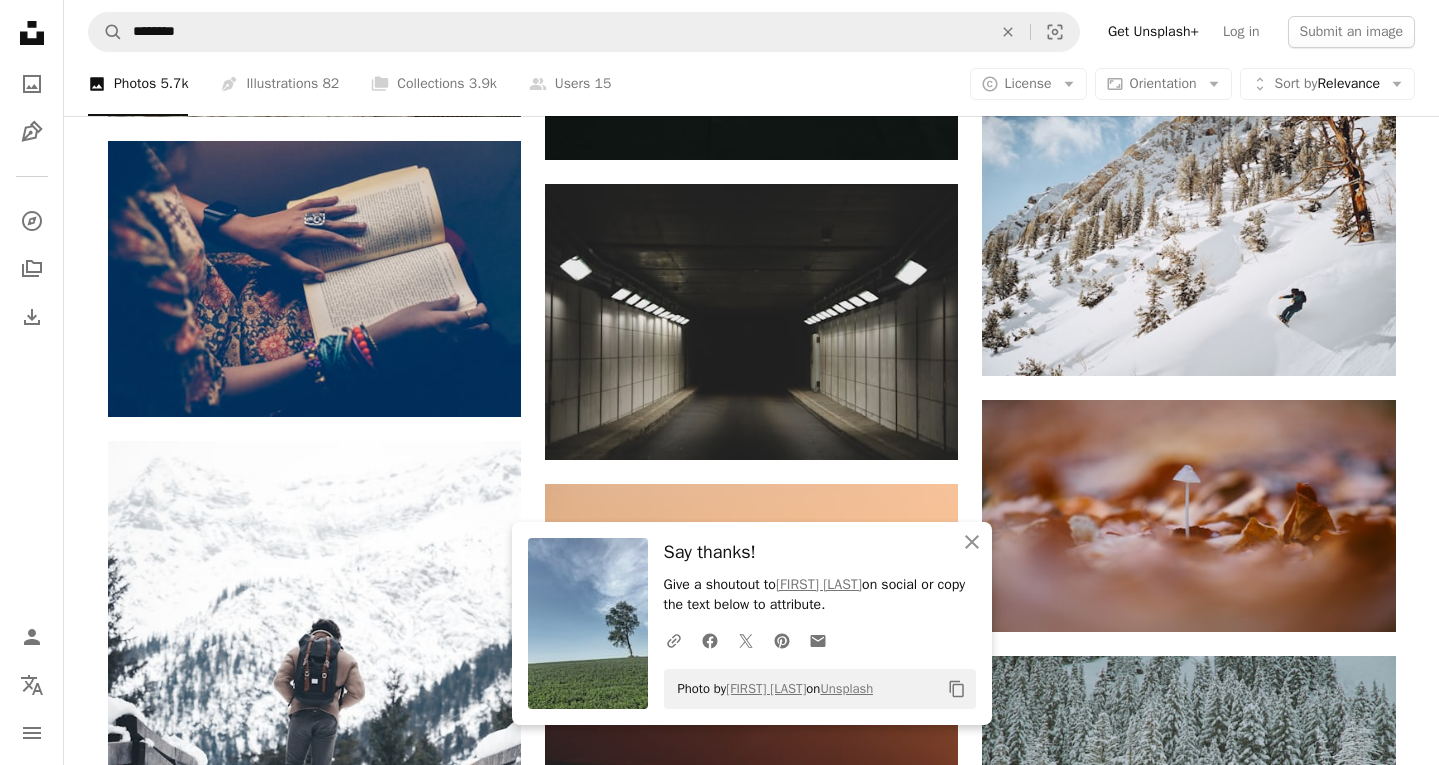 scroll, scrollTop: 864, scrollLeft: 0, axis: vertical 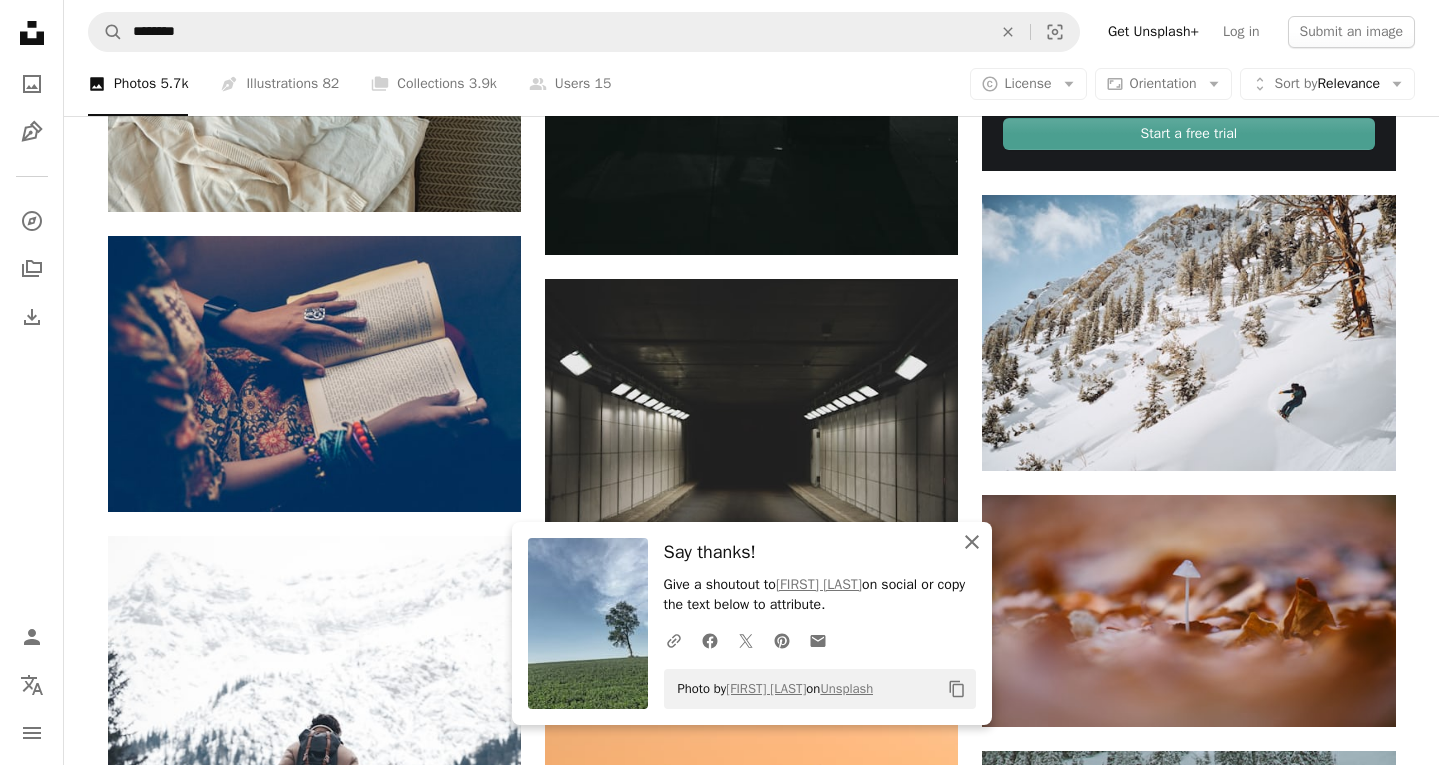 click on "An X shape" 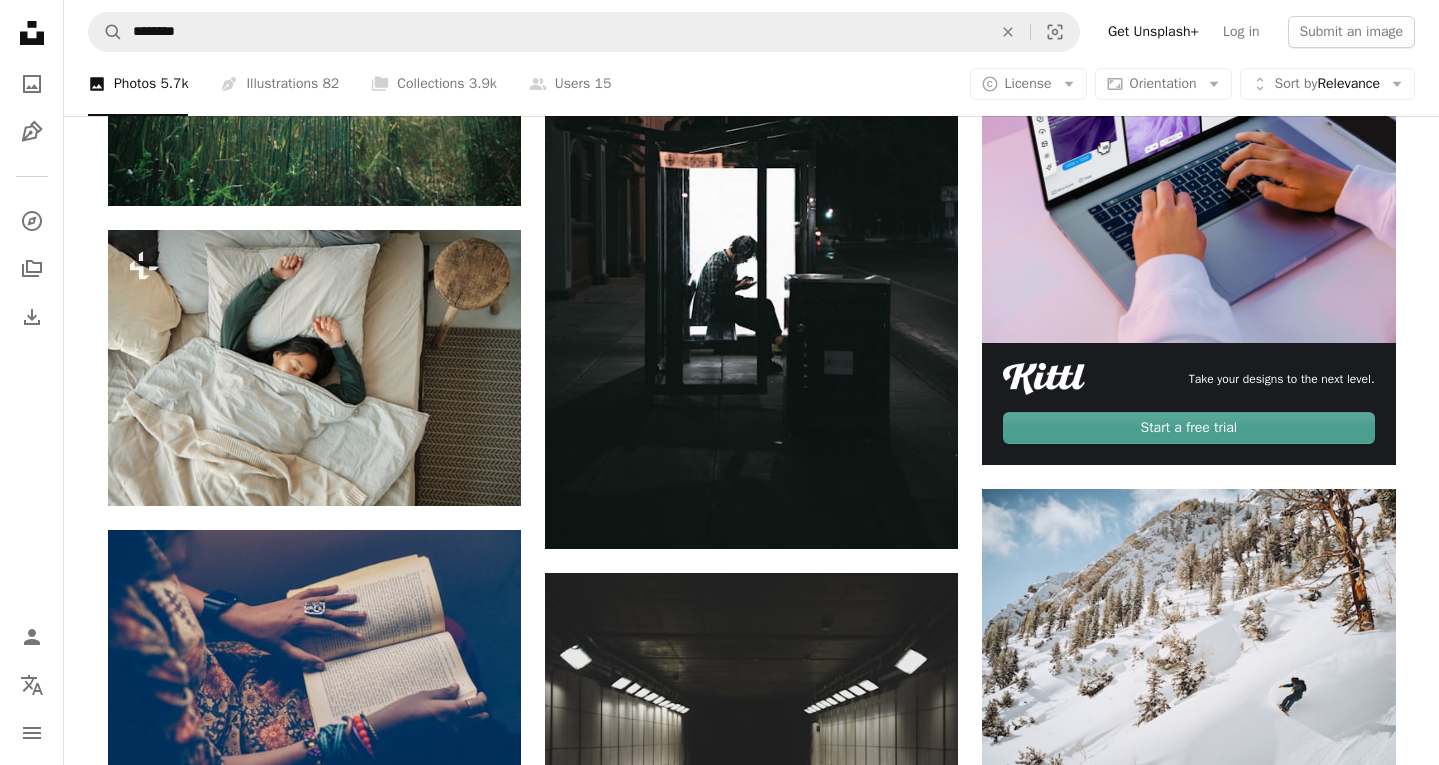 scroll, scrollTop: 758, scrollLeft: 0, axis: vertical 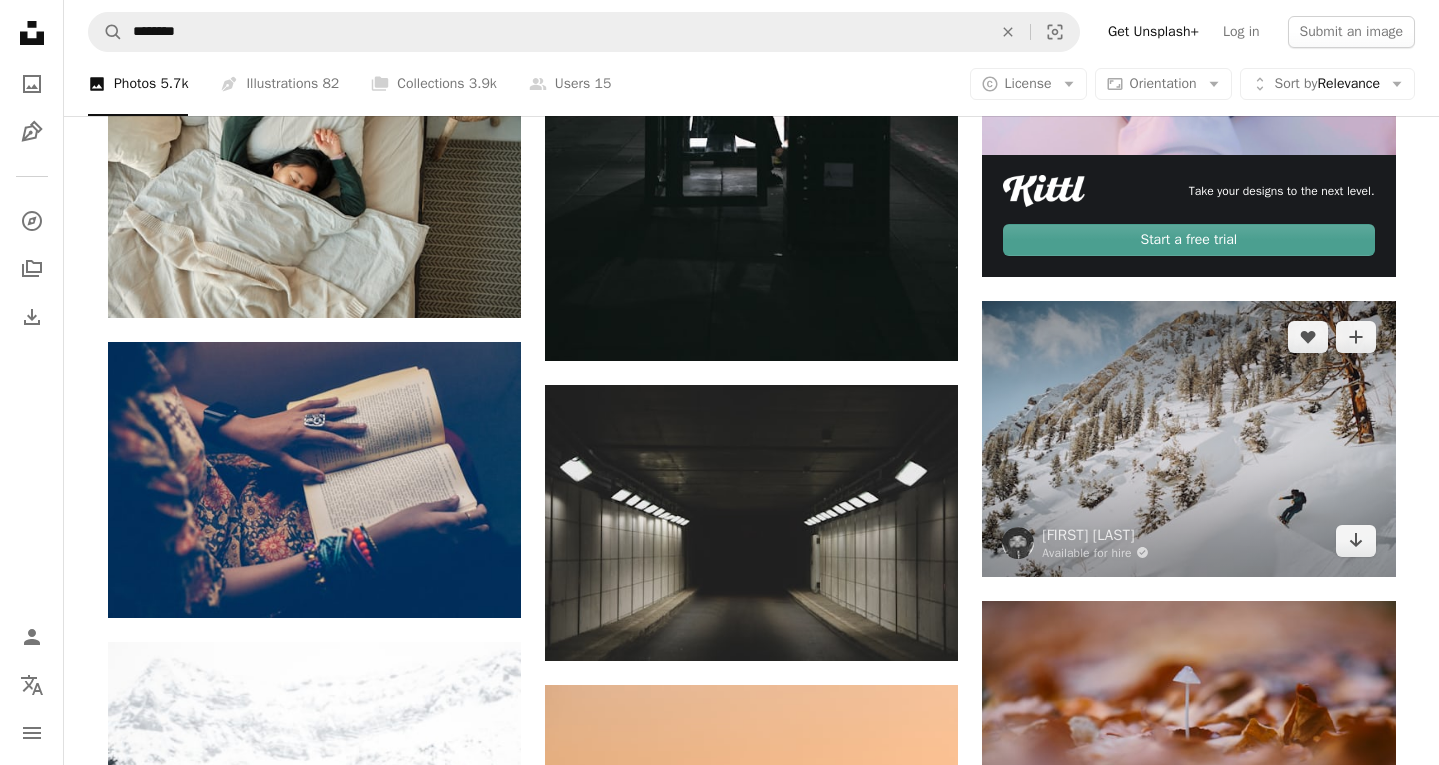 click at bounding box center [1188, 438] 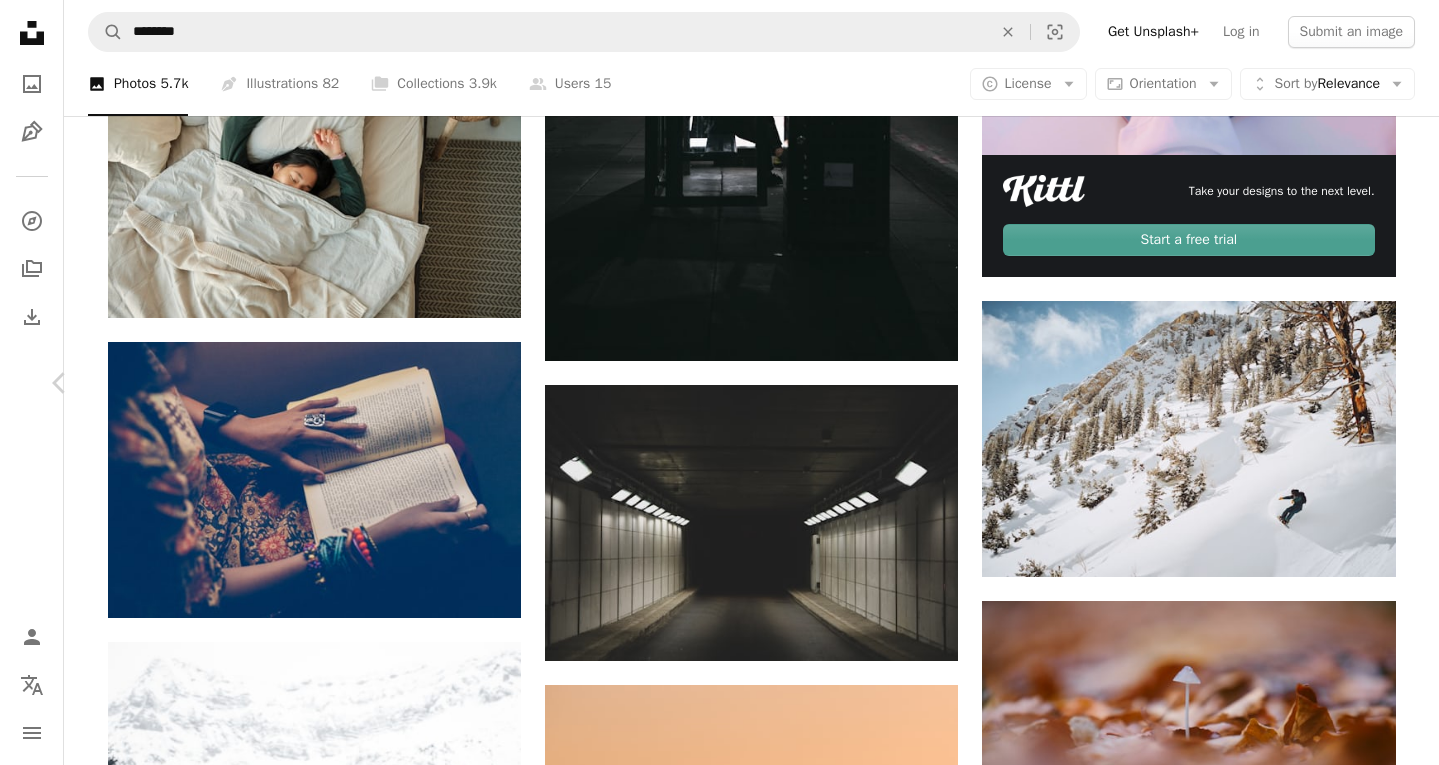click on "Download free" at bounding box center (1190, 6788) 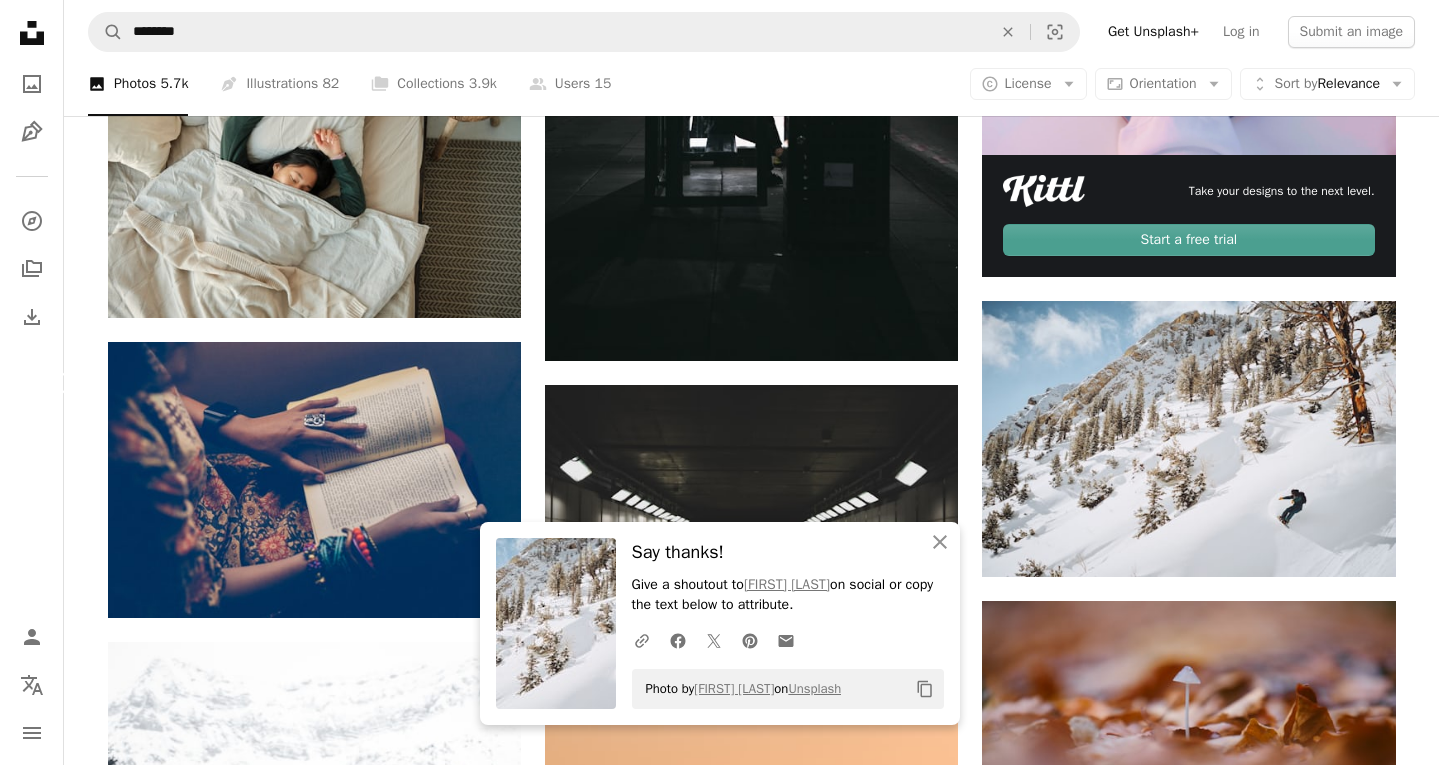 click on "Chevron left" at bounding box center (60, 383) 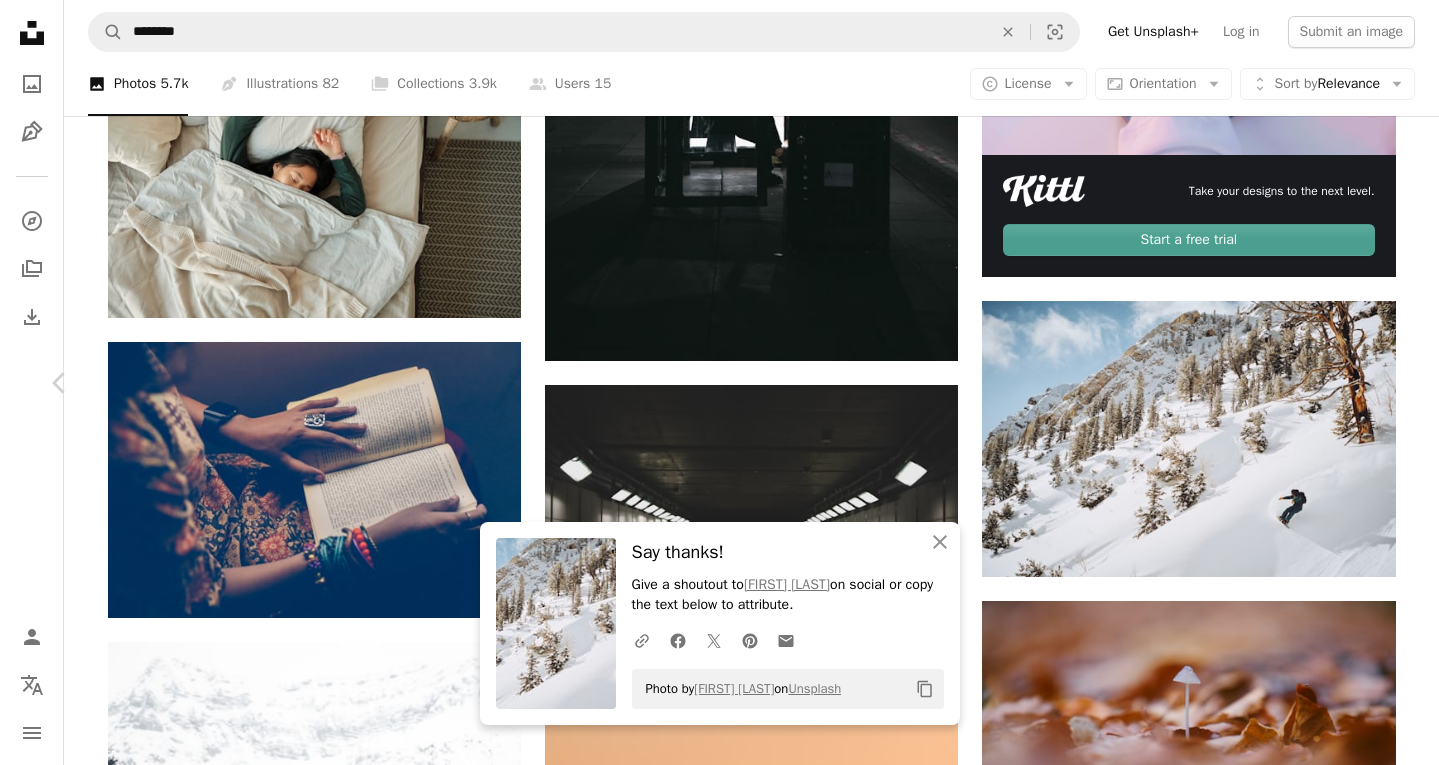 click on "An X shape" at bounding box center [20, 20] 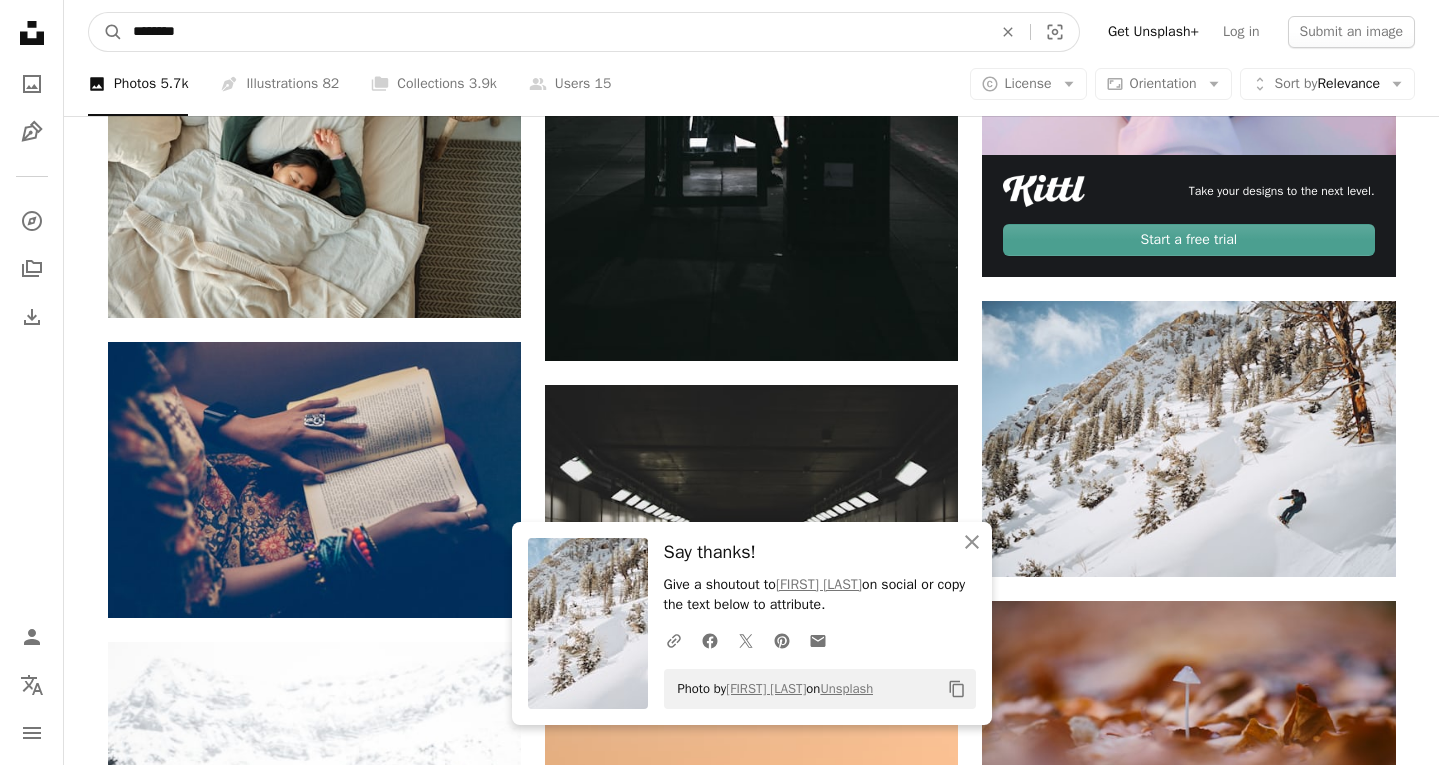 click on "********" at bounding box center (554, 32) 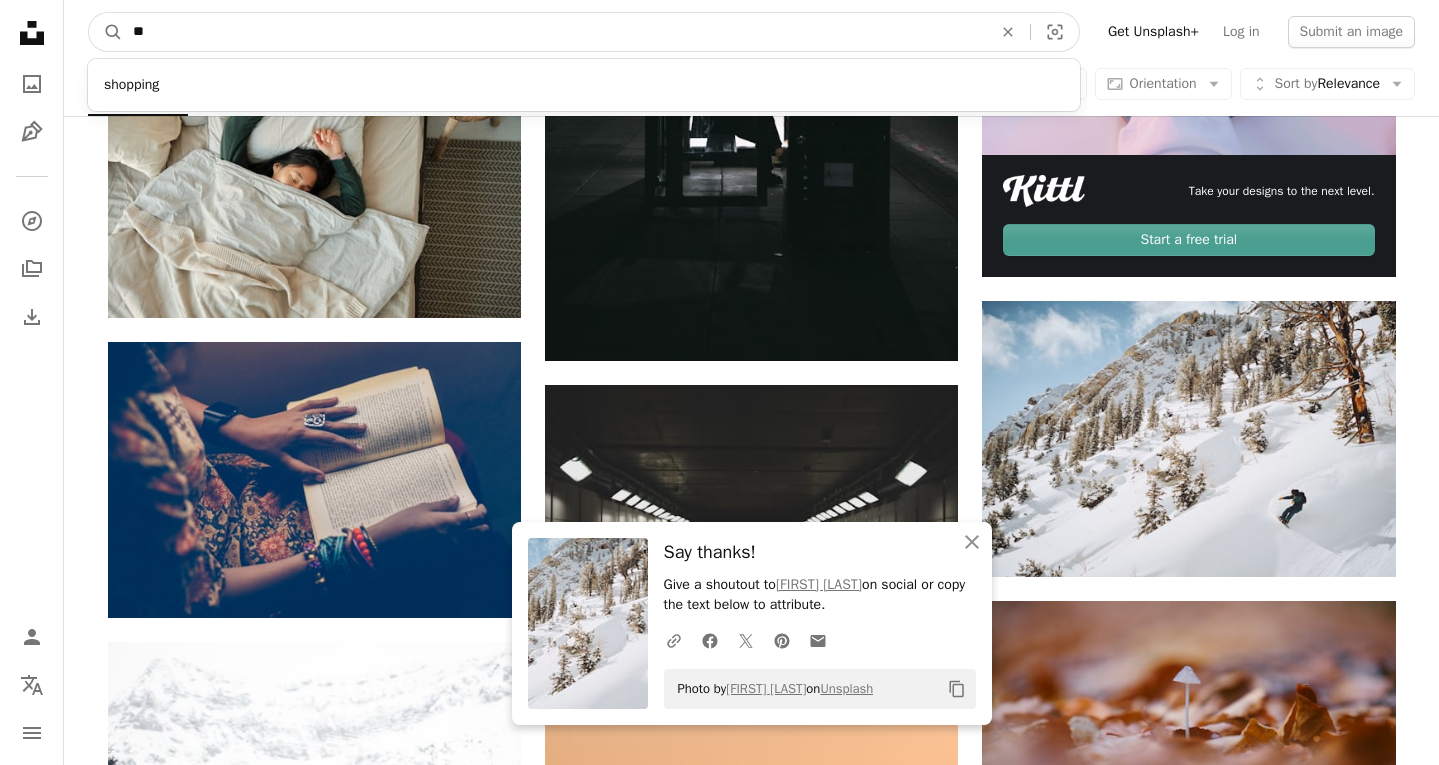 type on "*" 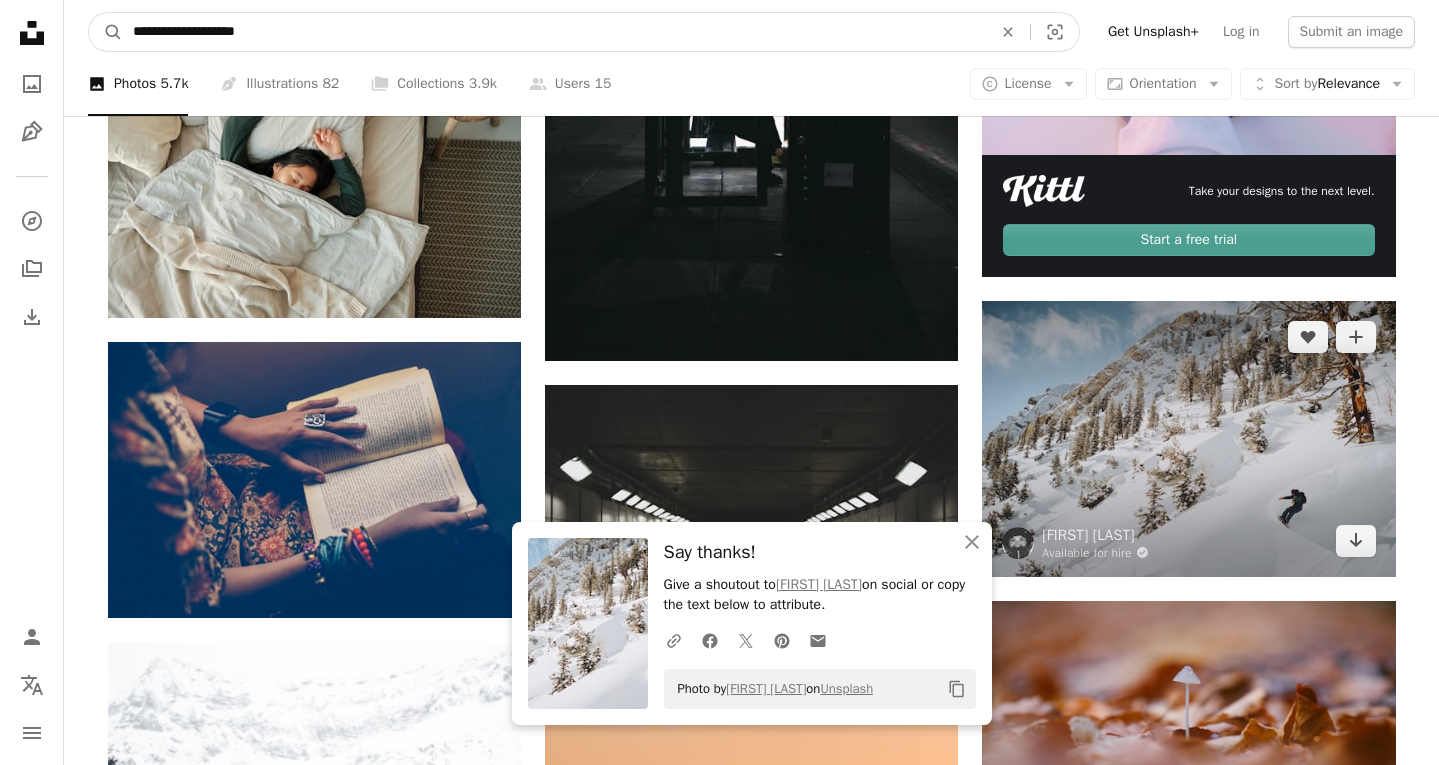 type on "**********" 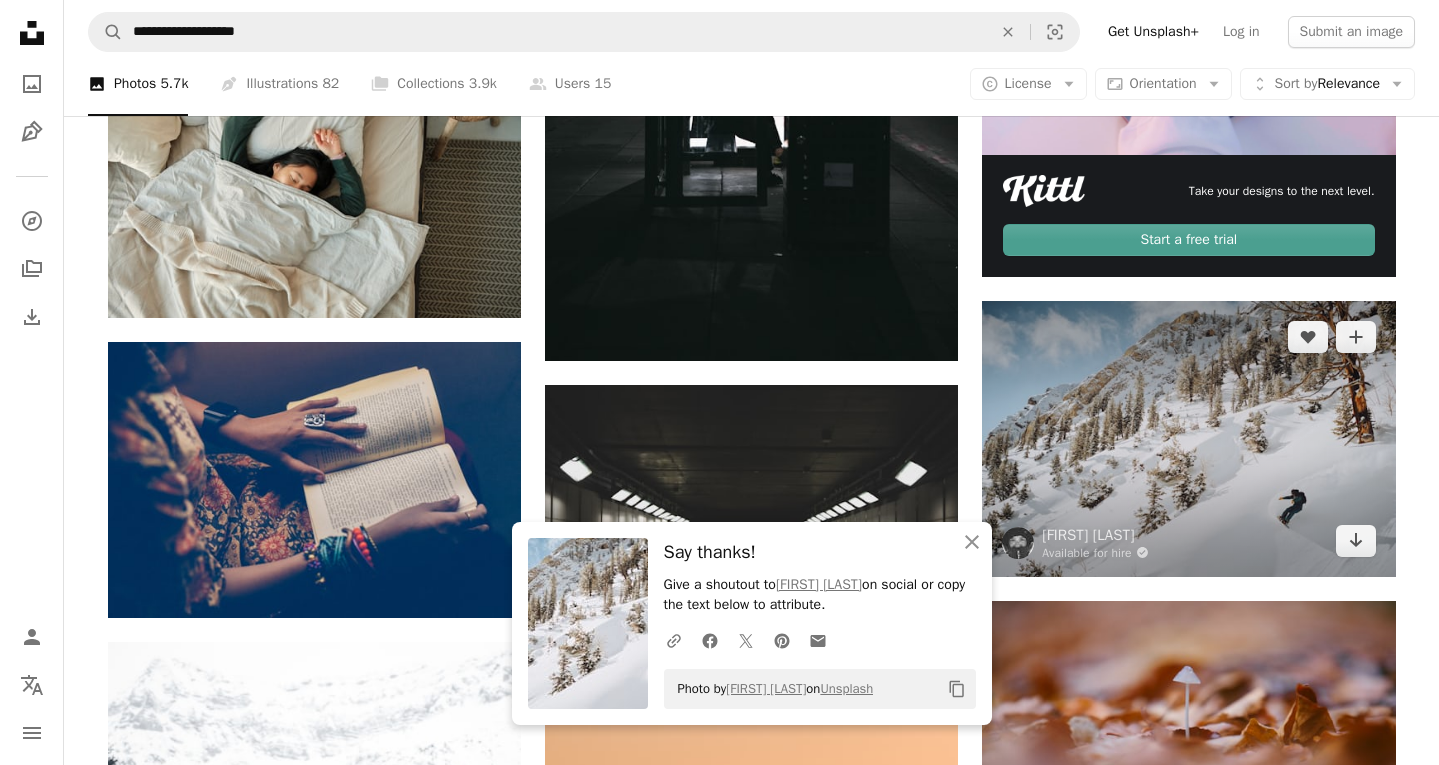 click at bounding box center (1188, 438) 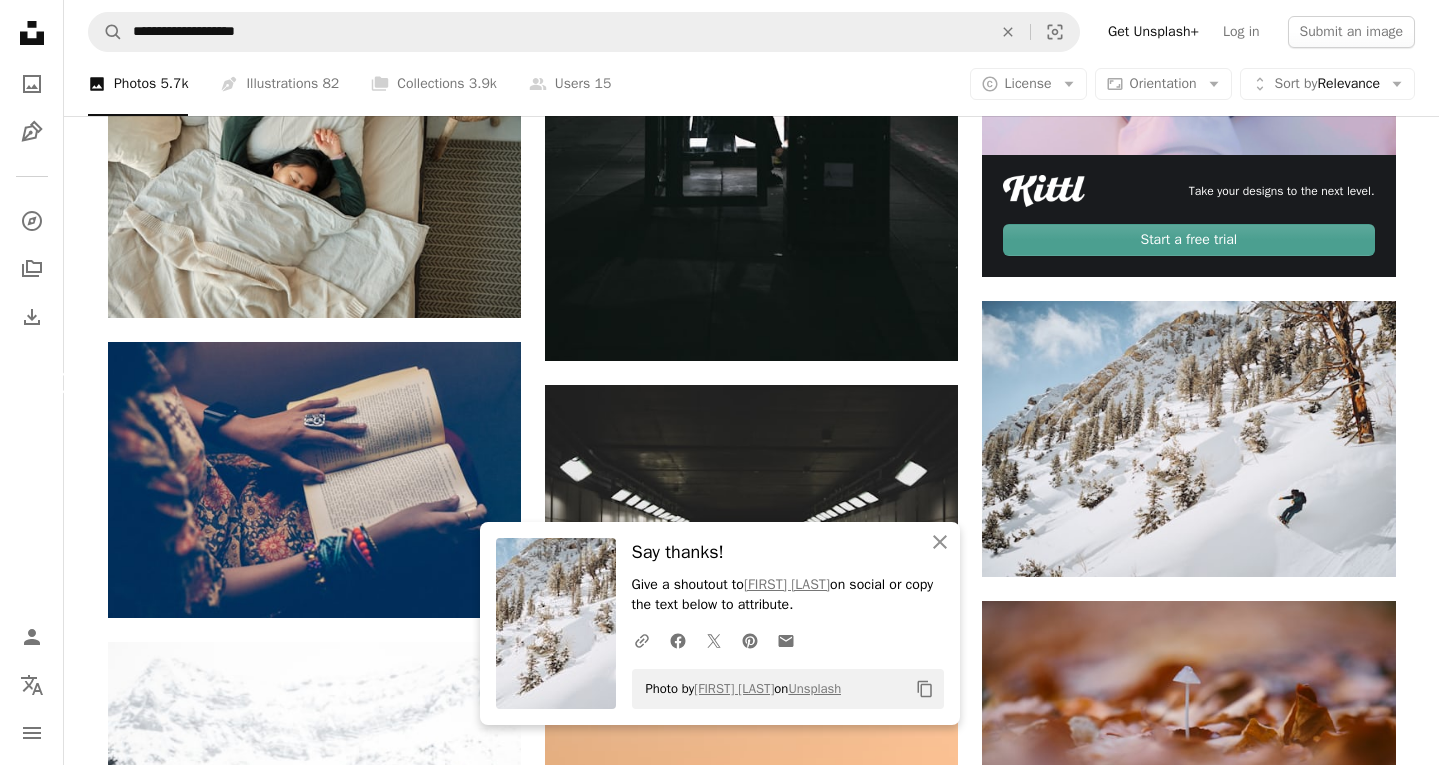 click on "Chevron left" at bounding box center [60, 383] 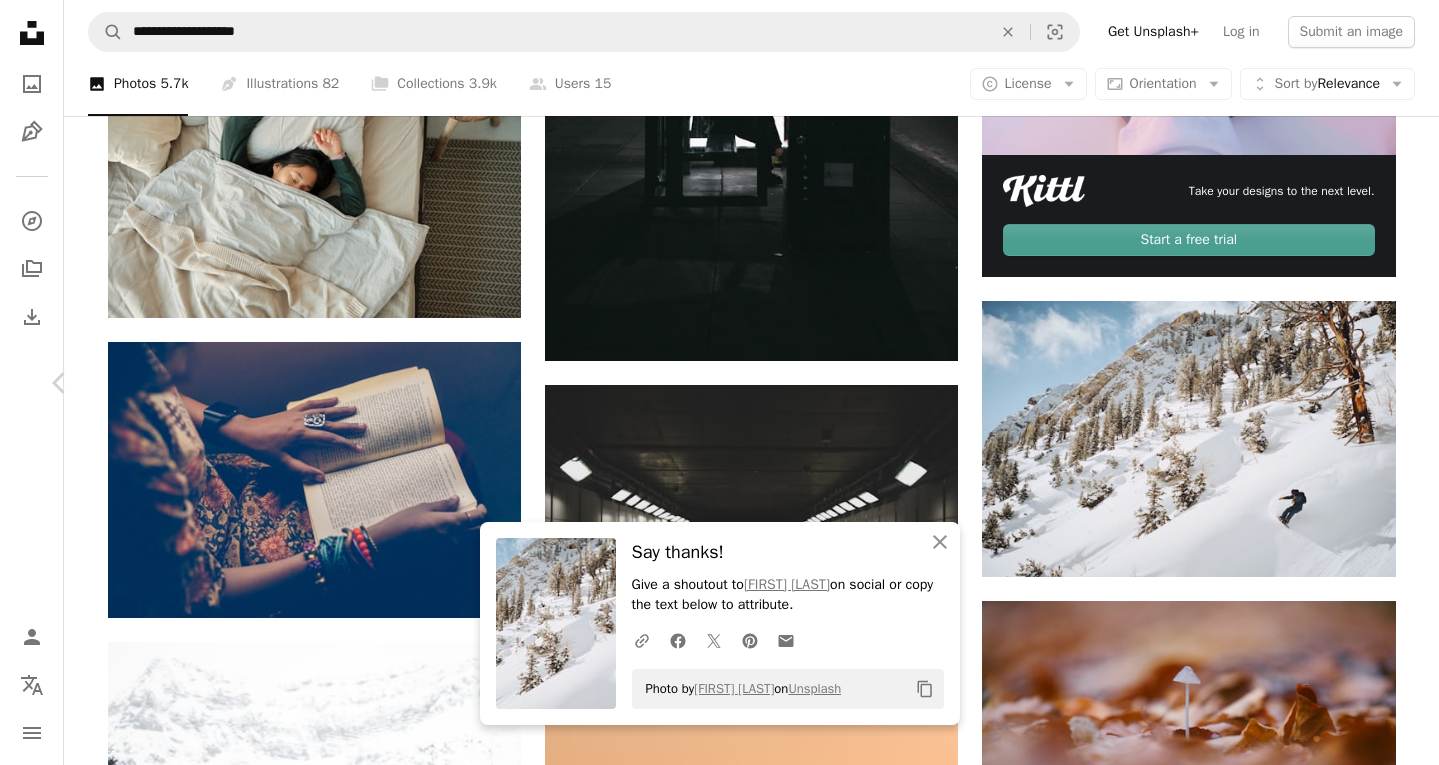 click on "An X shape" at bounding box center [20, 20] 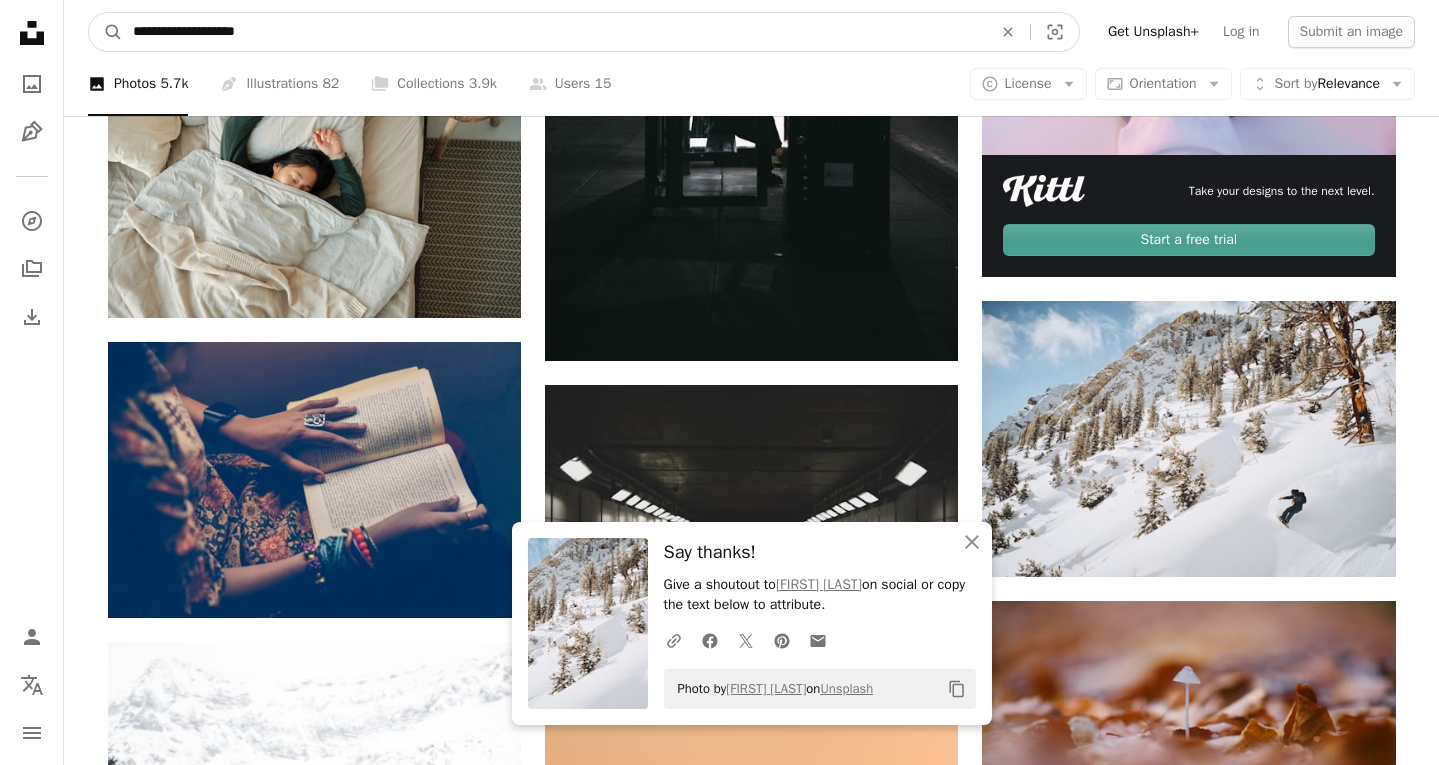 click on "**********" at bounding box center [554, 32] 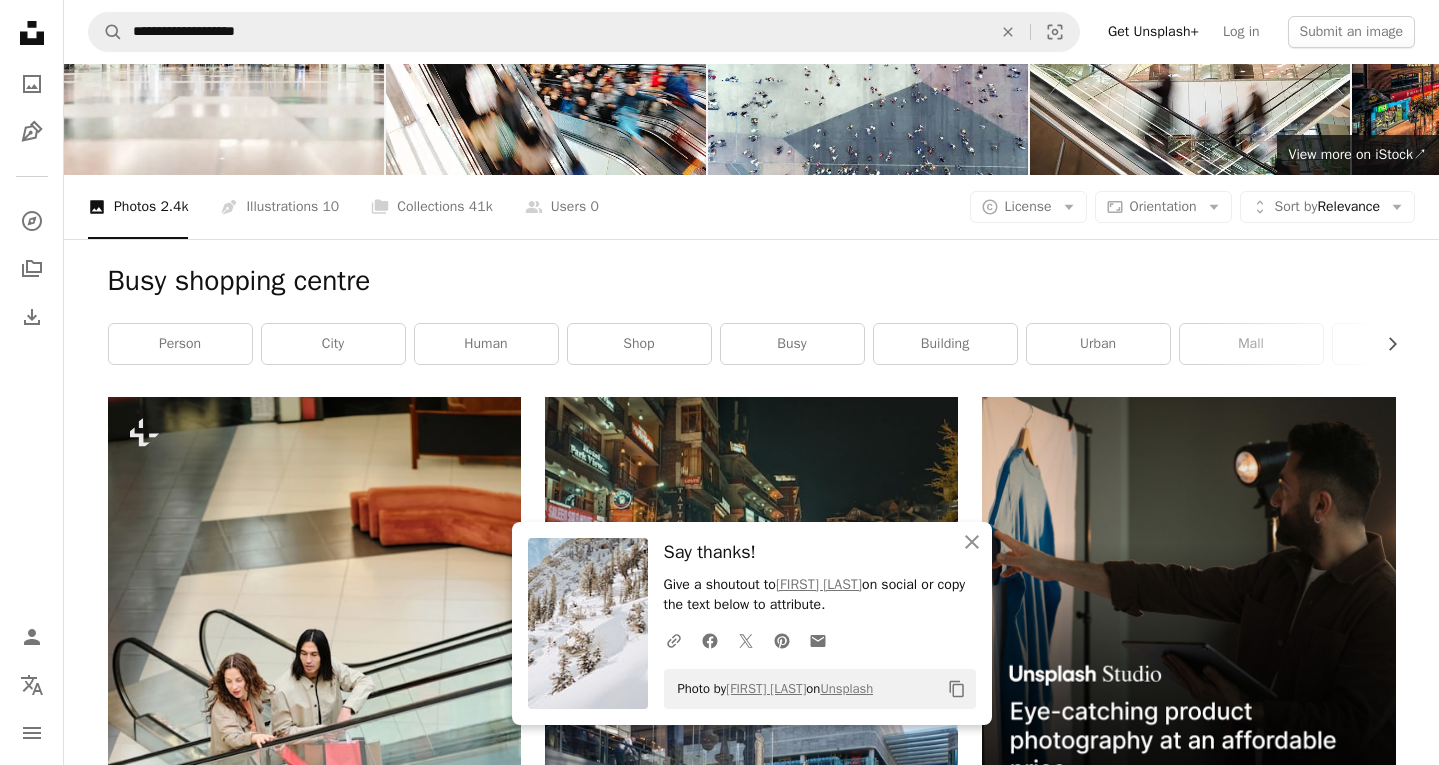 scroll, scrollTop: 392, scrollLeft: 0, axis: vertical 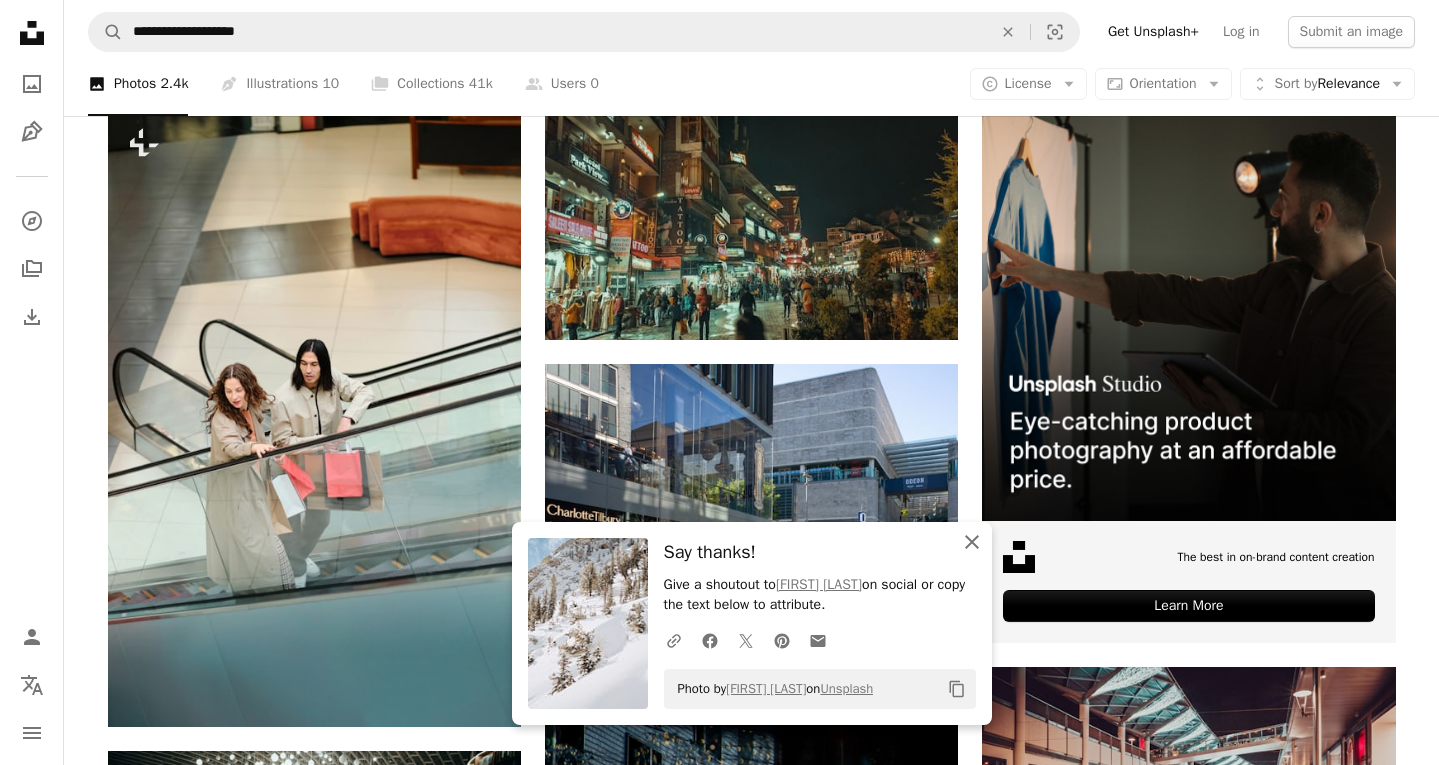 click 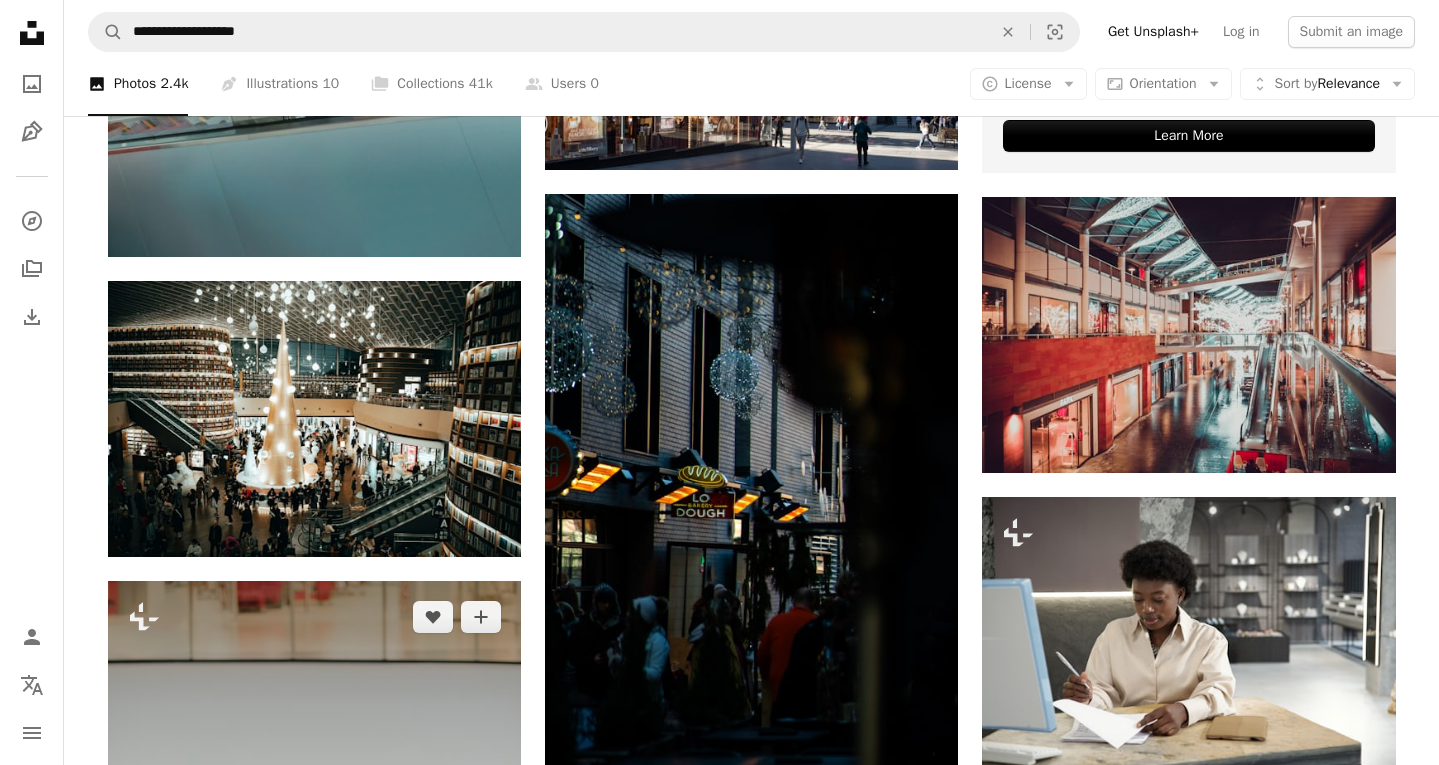 scroll, scrollTop: 781, scrollLeft: 0, axis: vertical 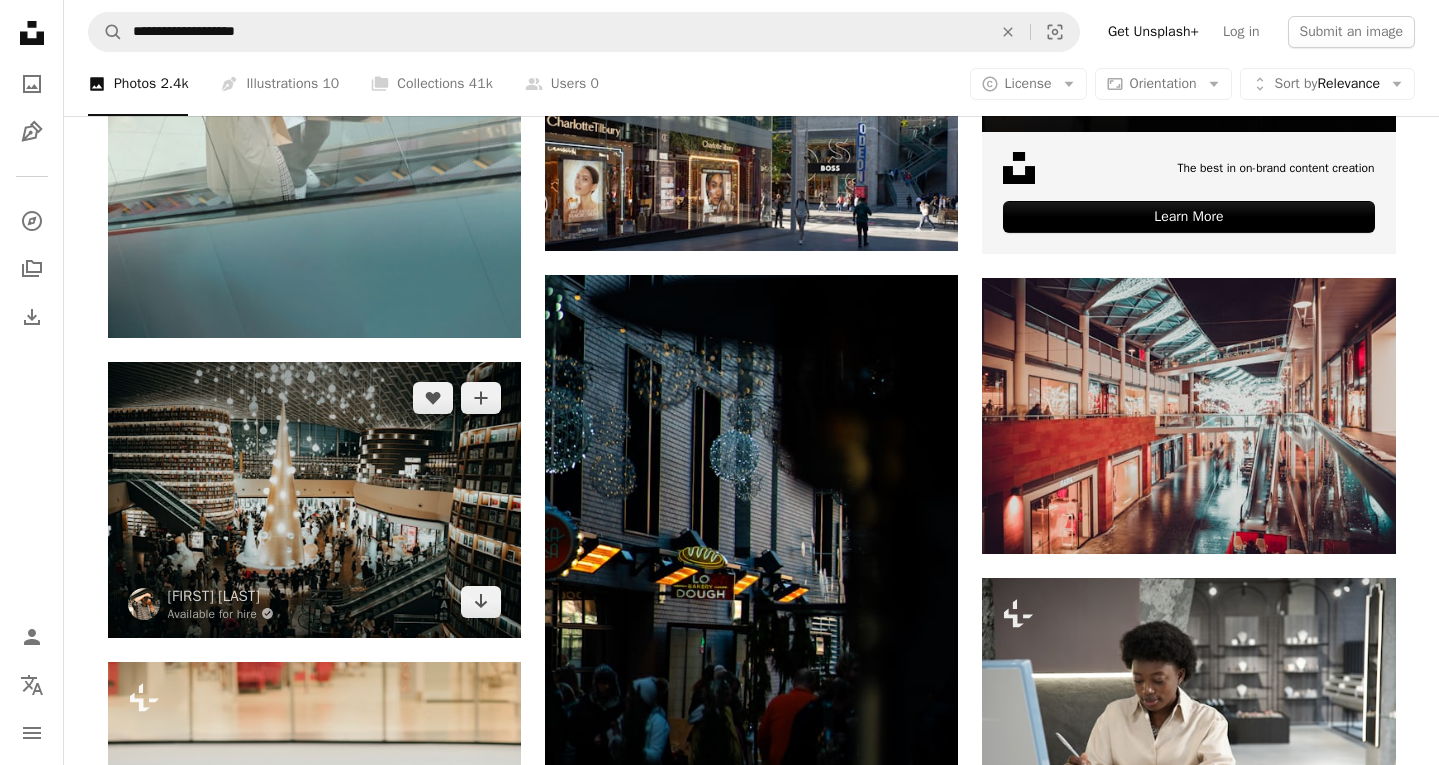 click at bounding box center (314, 499) 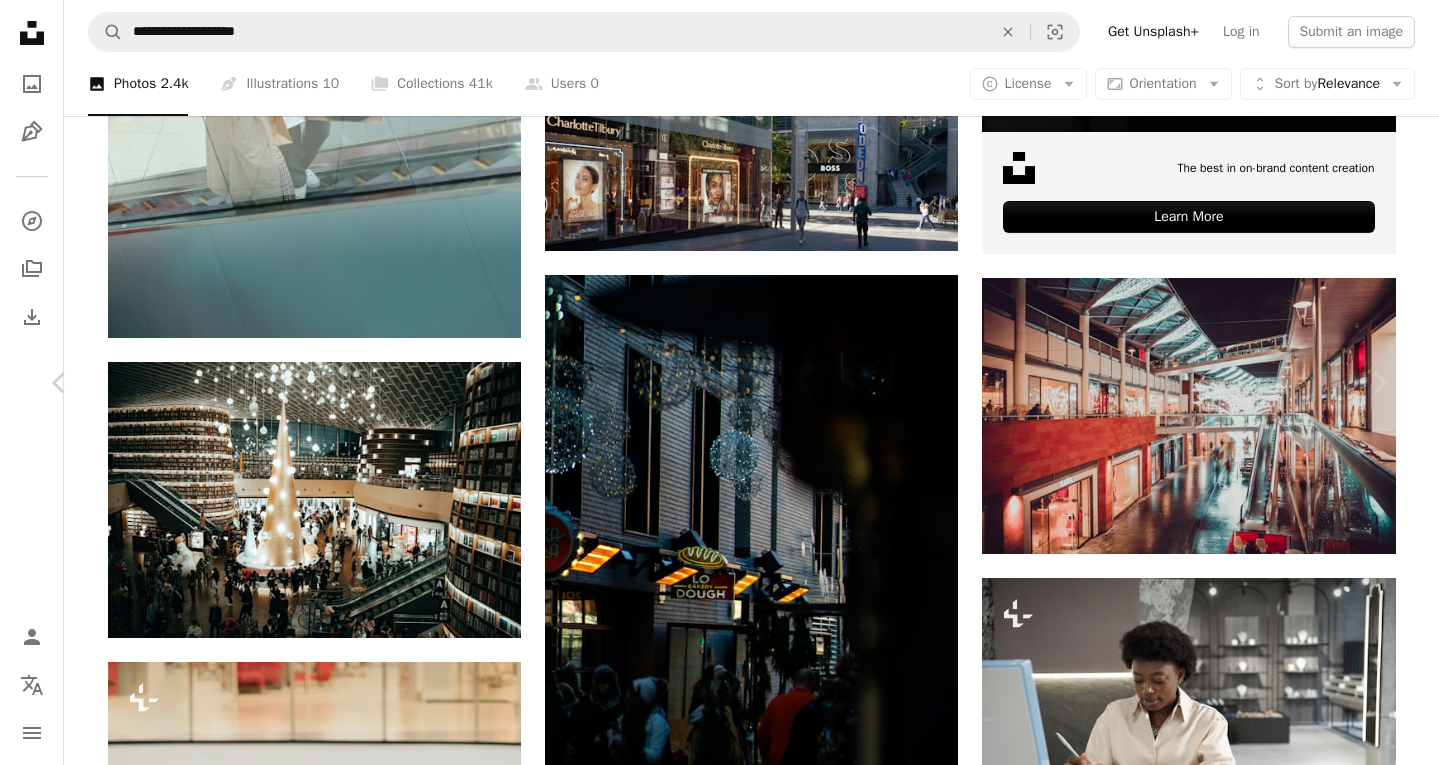 click on "Download free" at bounding box center [1190, 4331] 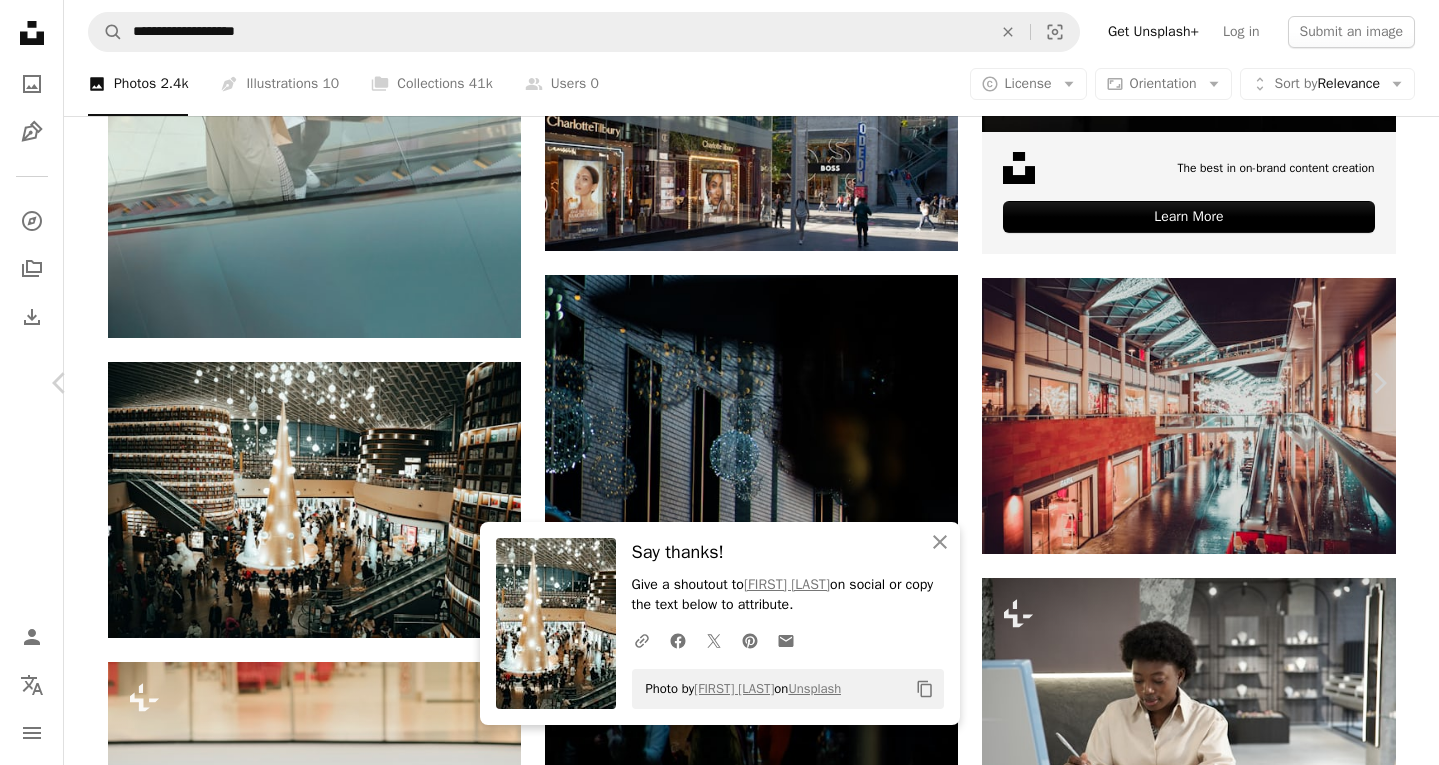 click on "An X shape Chevron left Chevron right An X shape Close Say thanks! Give a shoutout to [FIRST] [LAST] on social or copy the text below to attribute. A URL sharing icon (chains) Facebook icon X (formerly Twitter) icon Pinterest icon An envelope Photo by [FIRST] [LAST] on Unsplash Copy content [FIRST] [LAST] Available for hire A checkmark inside of a circle A heart A plus sign Edit image Plus sign for Unsplash+ Download free Chevron down Zoom in Views 533,379 Downloads 2,063 Featured in Photos A forward-right arrow Share Info icon Info More Actions Calendar outlined Published on May 26, 2021 Camera SONY, ILCE-7M2 Safety Free to use under the Unsplash License human people shop shopping mall indoors Free pictures Browse premium related images on iStock | Save 20% with code UNSPLASH20 View more on iStock ↗ Related images A heart A plus sign [FIRST] [LAST] Arrow pointing down A heart A plus sign [FIRST] [LAST] Available for hire A checkmark inside of a circle Arrow pointing down A heart A plus sign" at bounding box center (719, 4666) 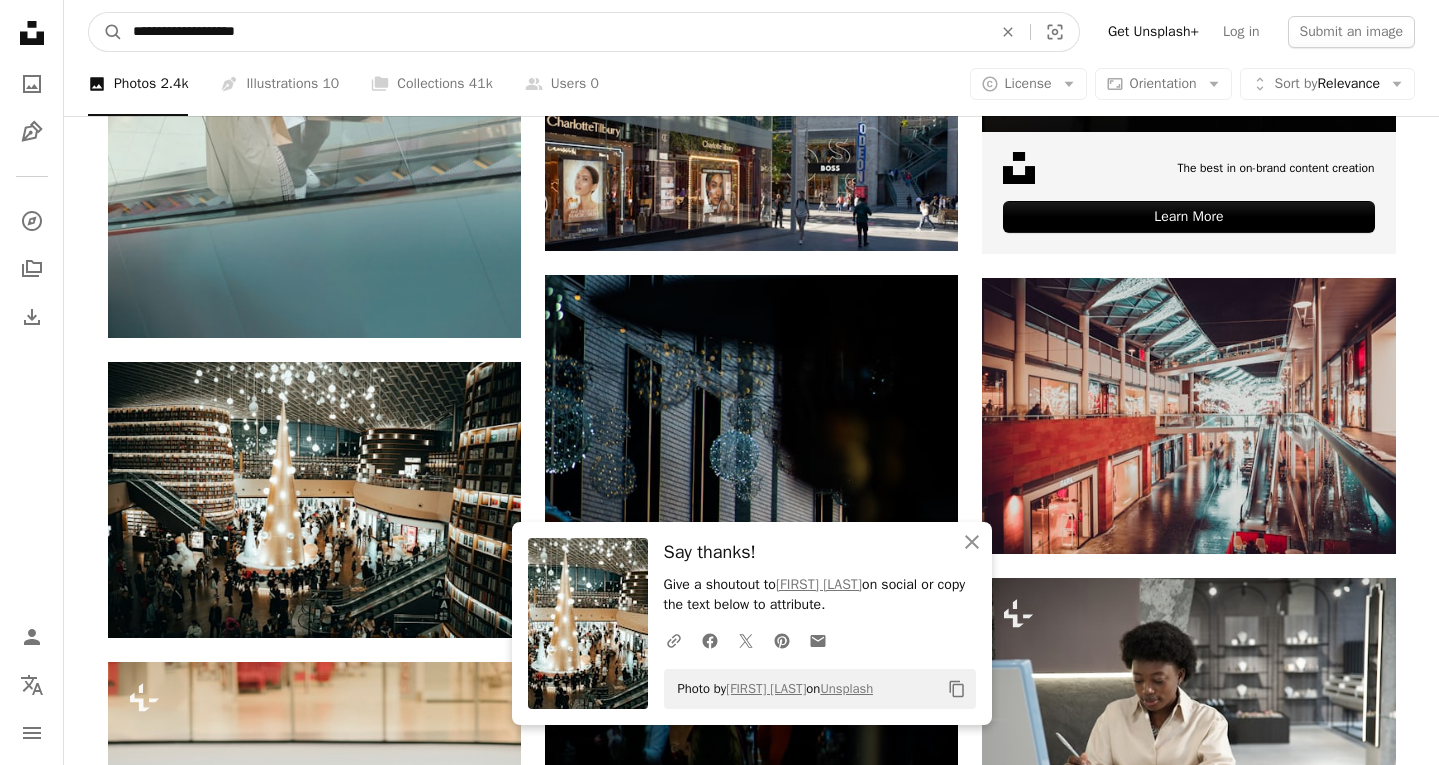 click on "**********" at bounding box center [554, 32] 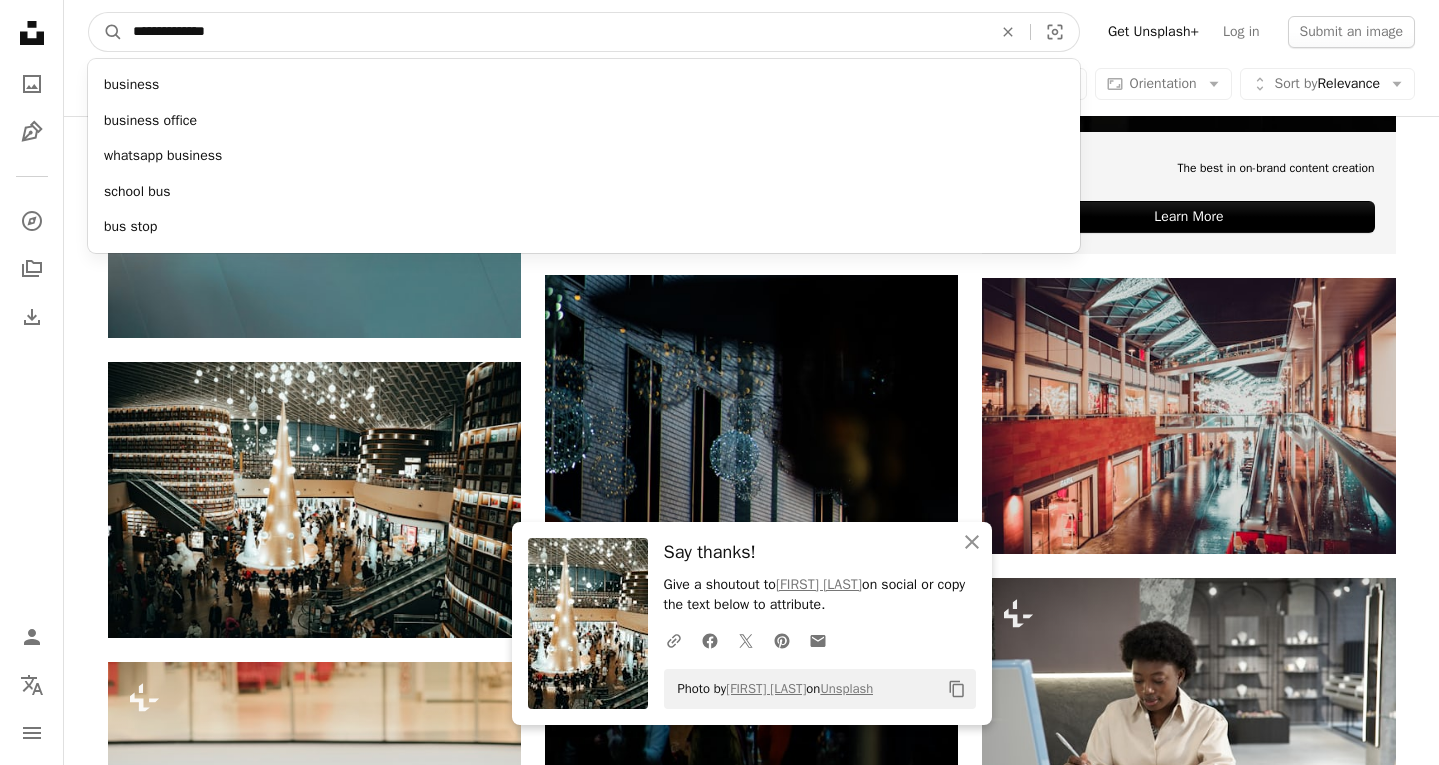 type on "**********" 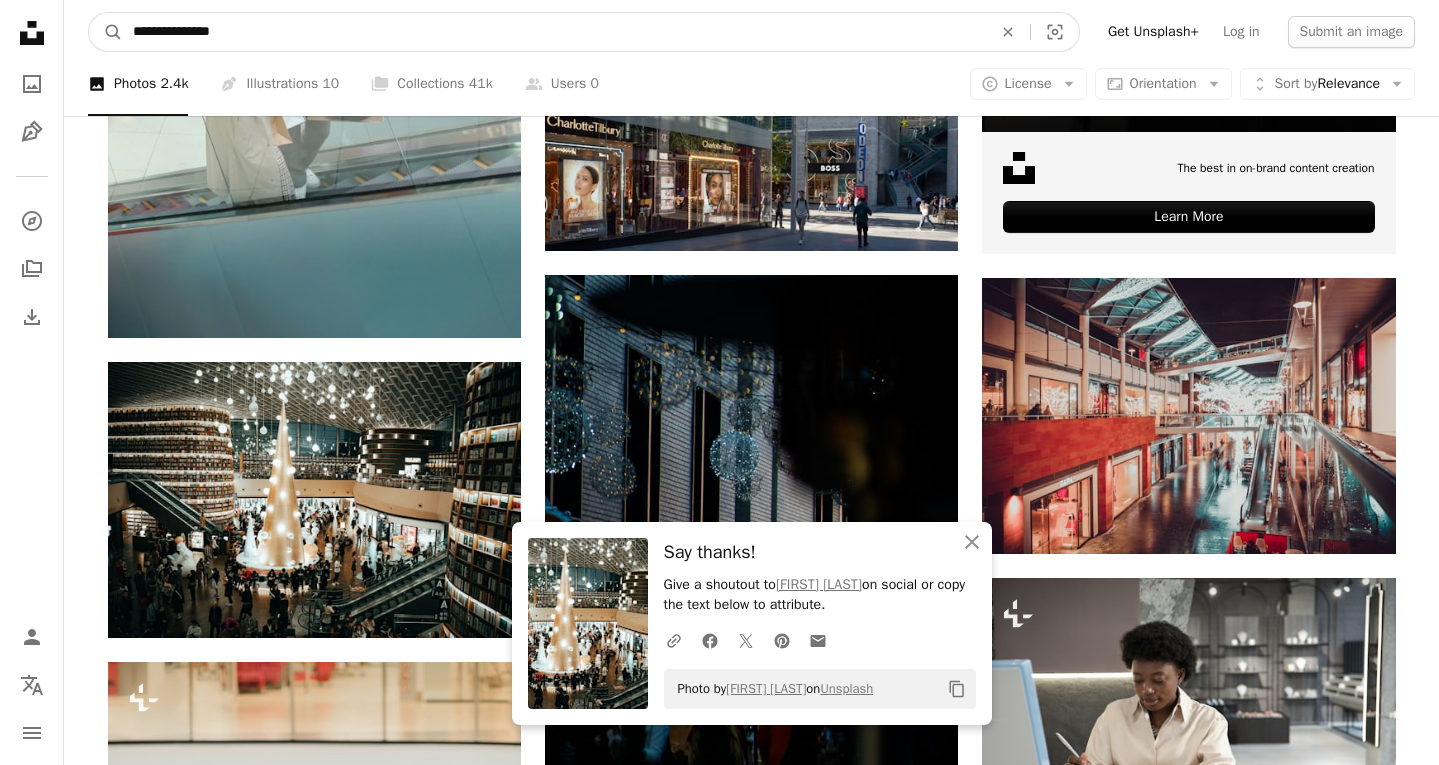 click on "A magnifying glass" at bounding box center (106, 32) 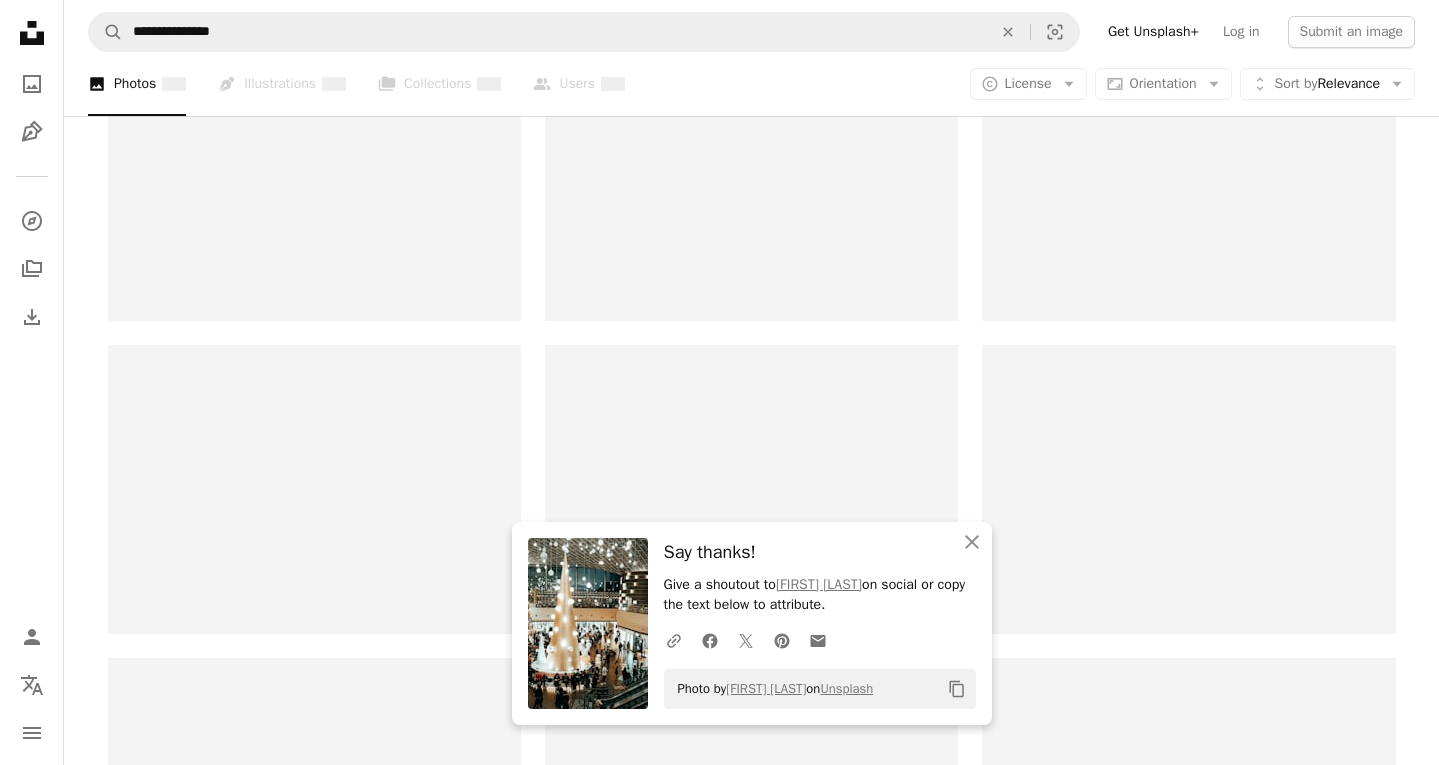 scroll, scrollTop: 0, scrollLeft: 0, axis: both 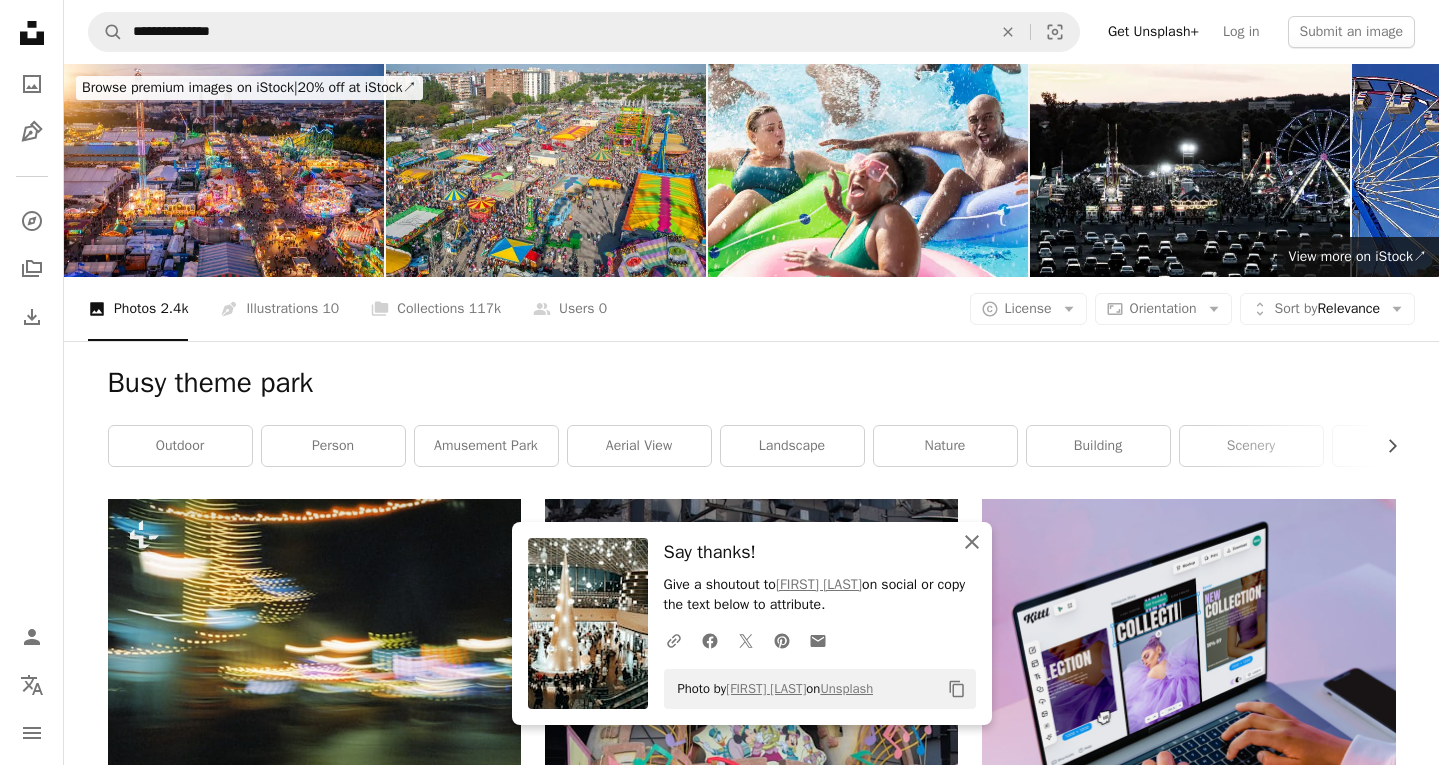 click 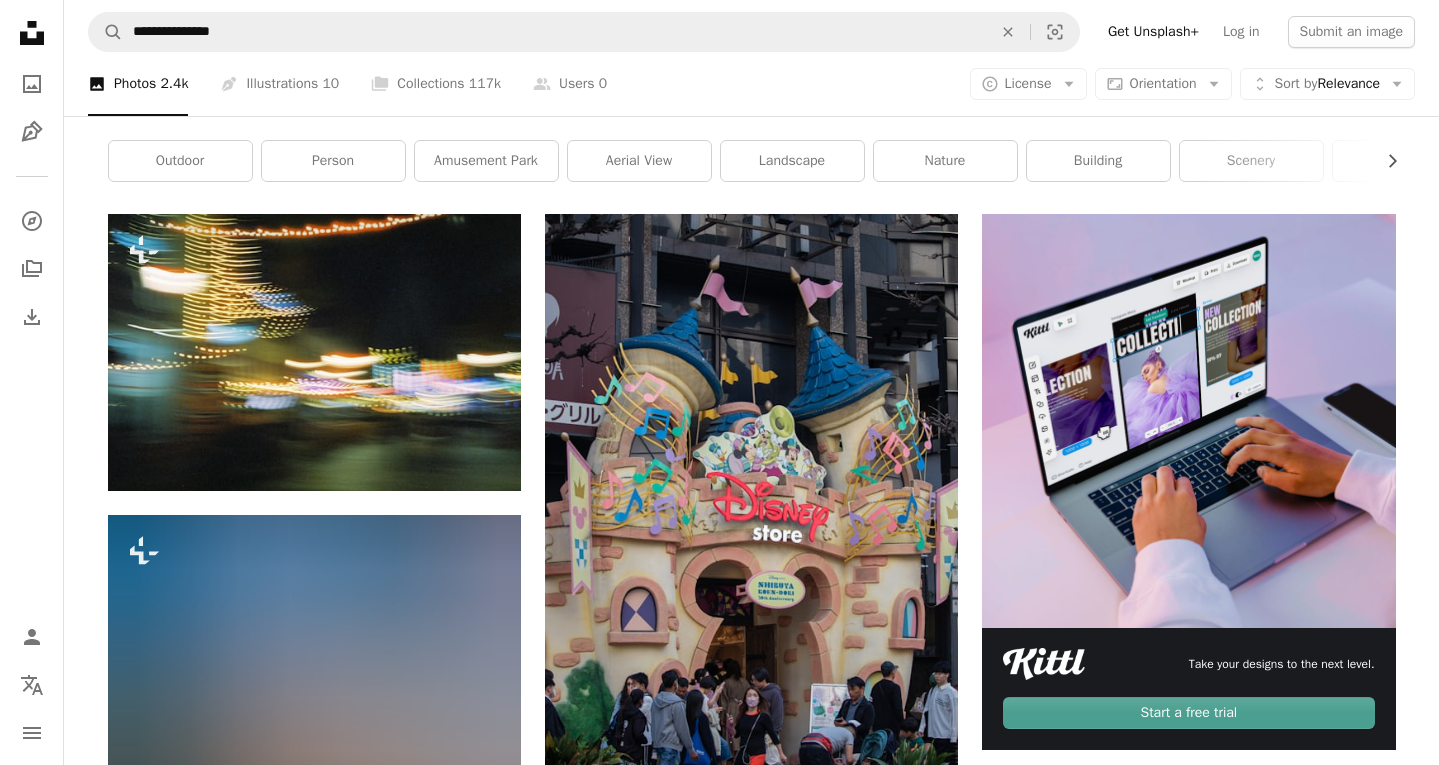 scroll, scrollTop: 100, scrollLeft: 0, axis: vertical 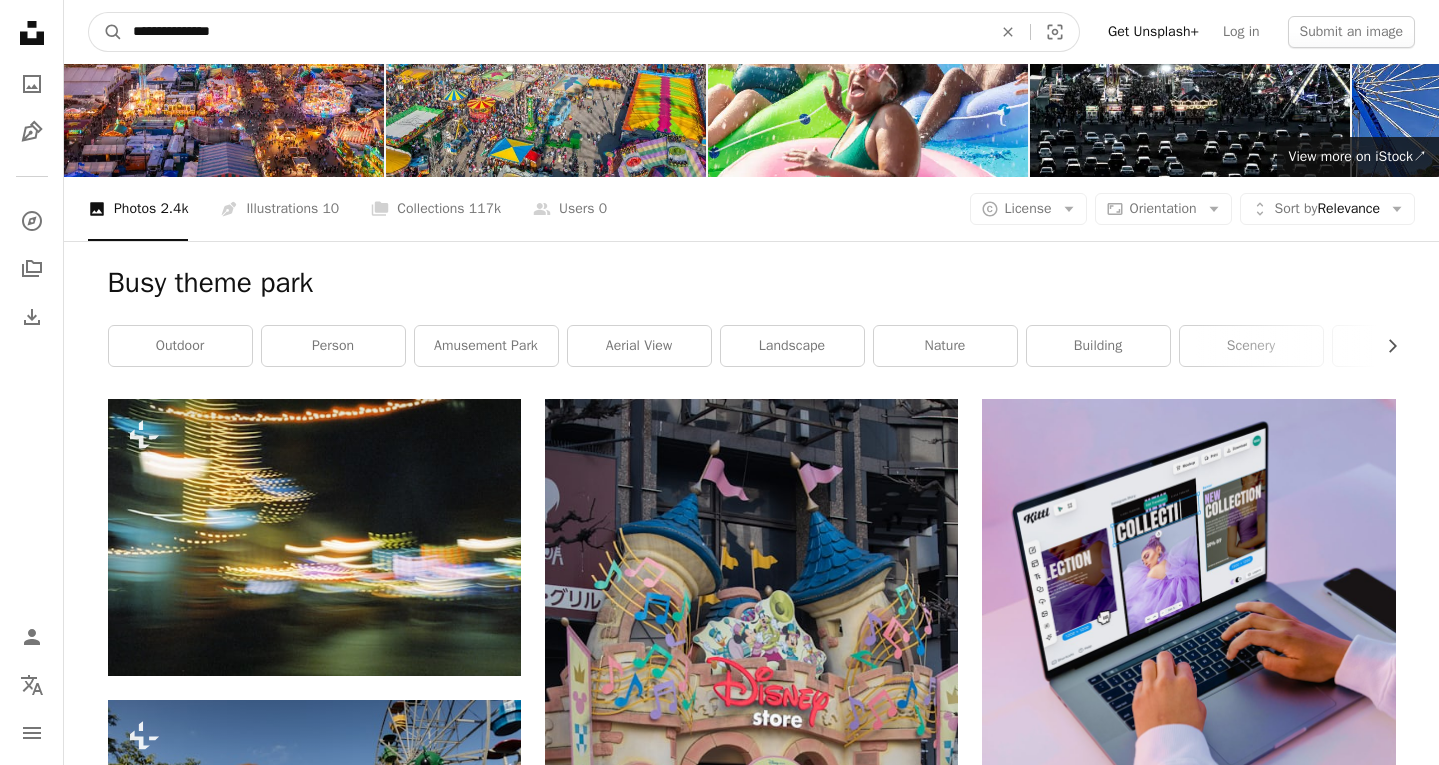 click on "**********" at bounding box center [554, 32] 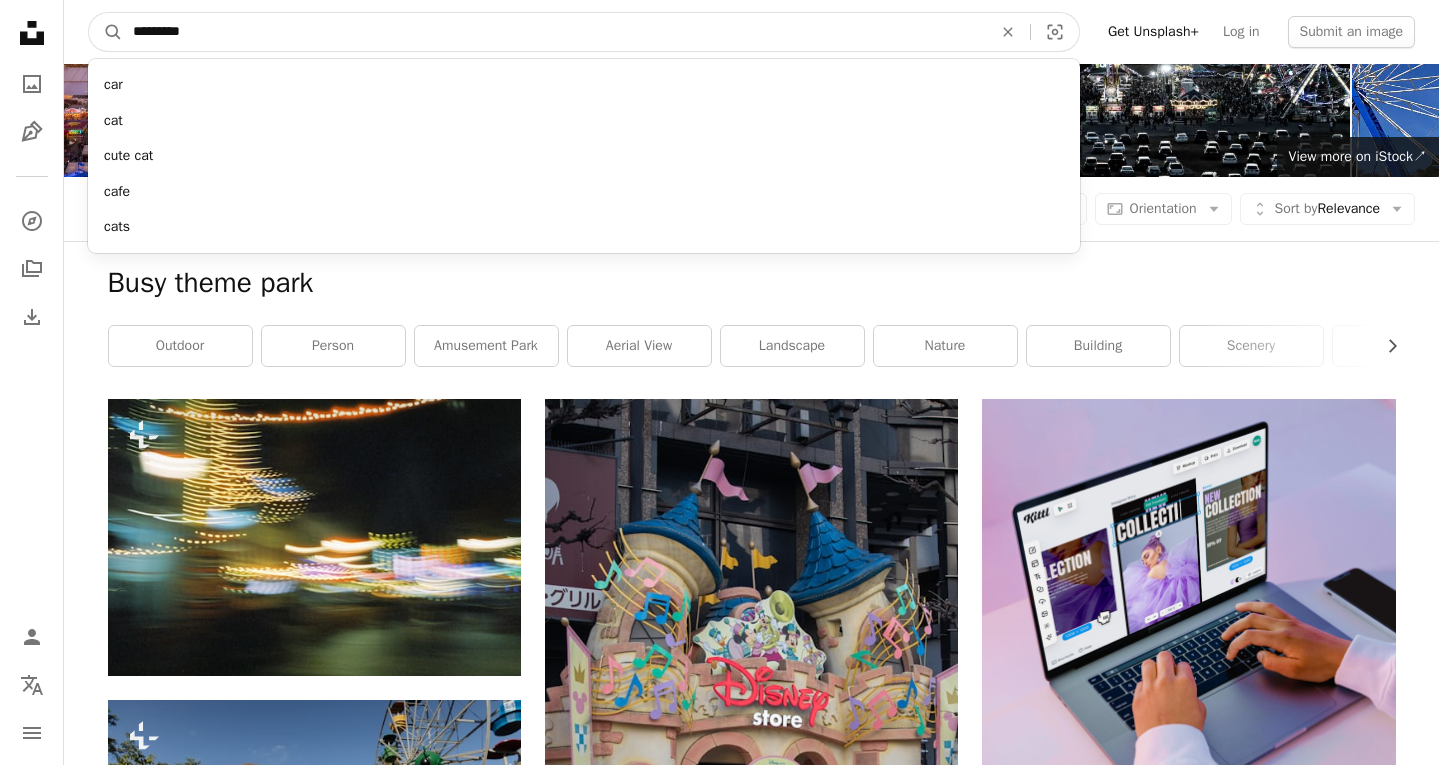 type on "*********" 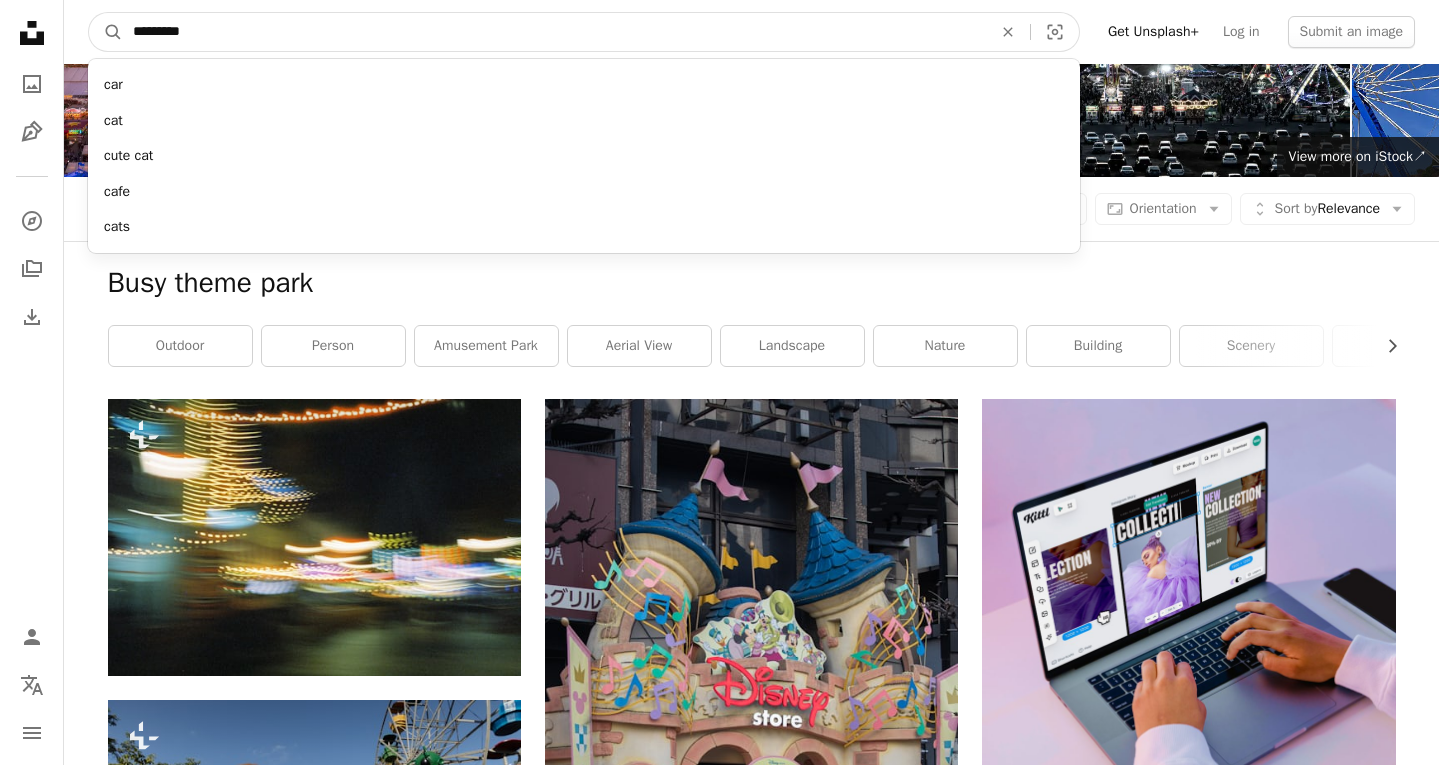 click on "A magnifying glass" at bounding box center [106, 32] 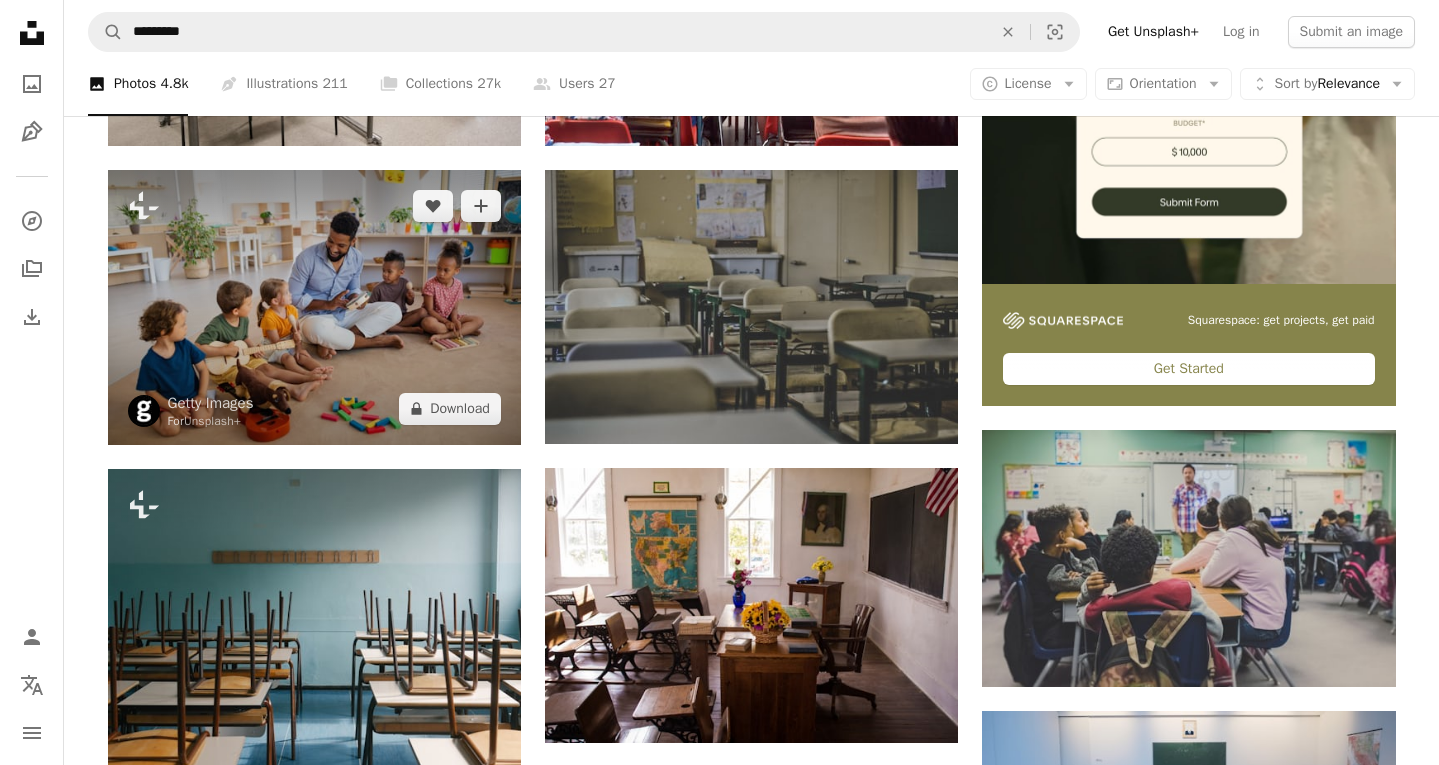scroll, scrollTop: 934, scrollLeft: 0, axis: vertical 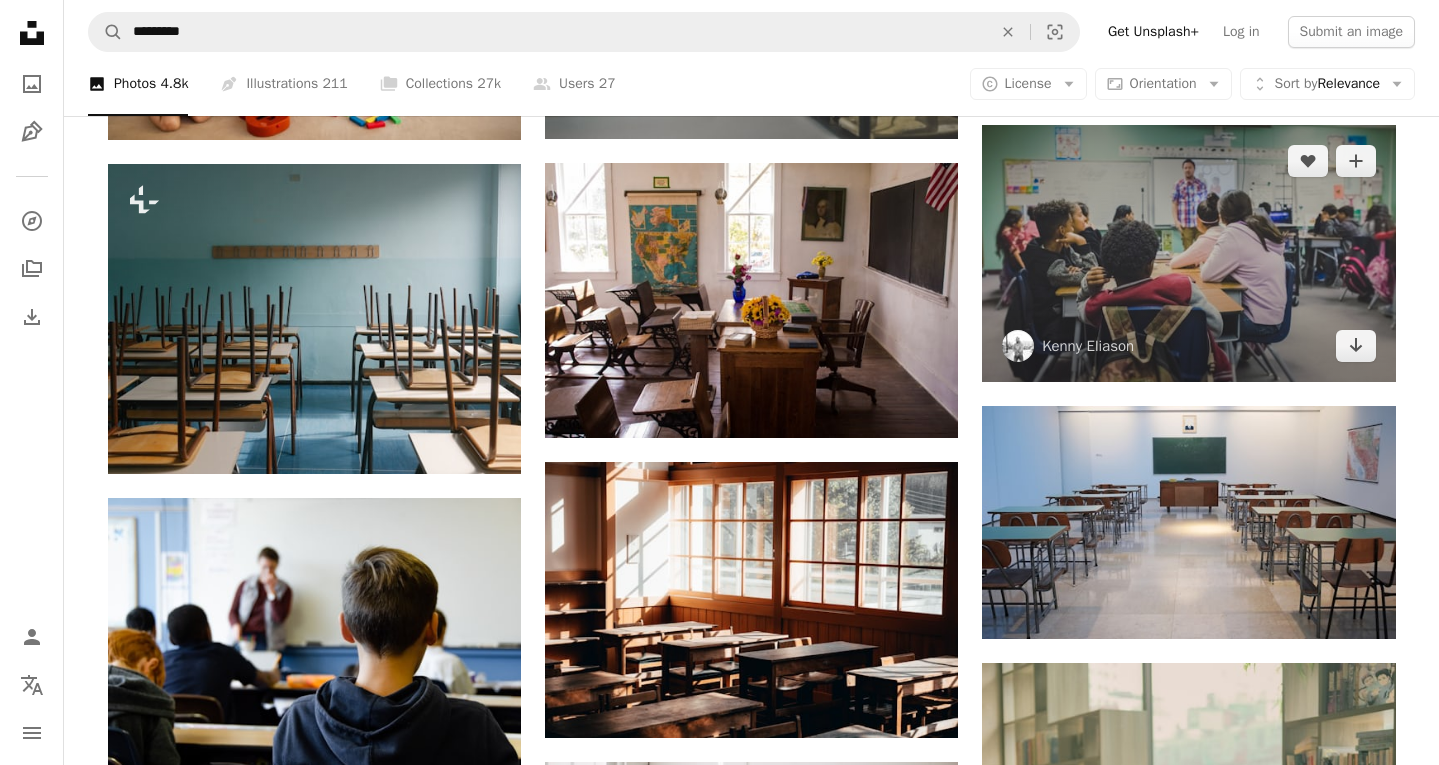 click at bounding box center [1188, 253] 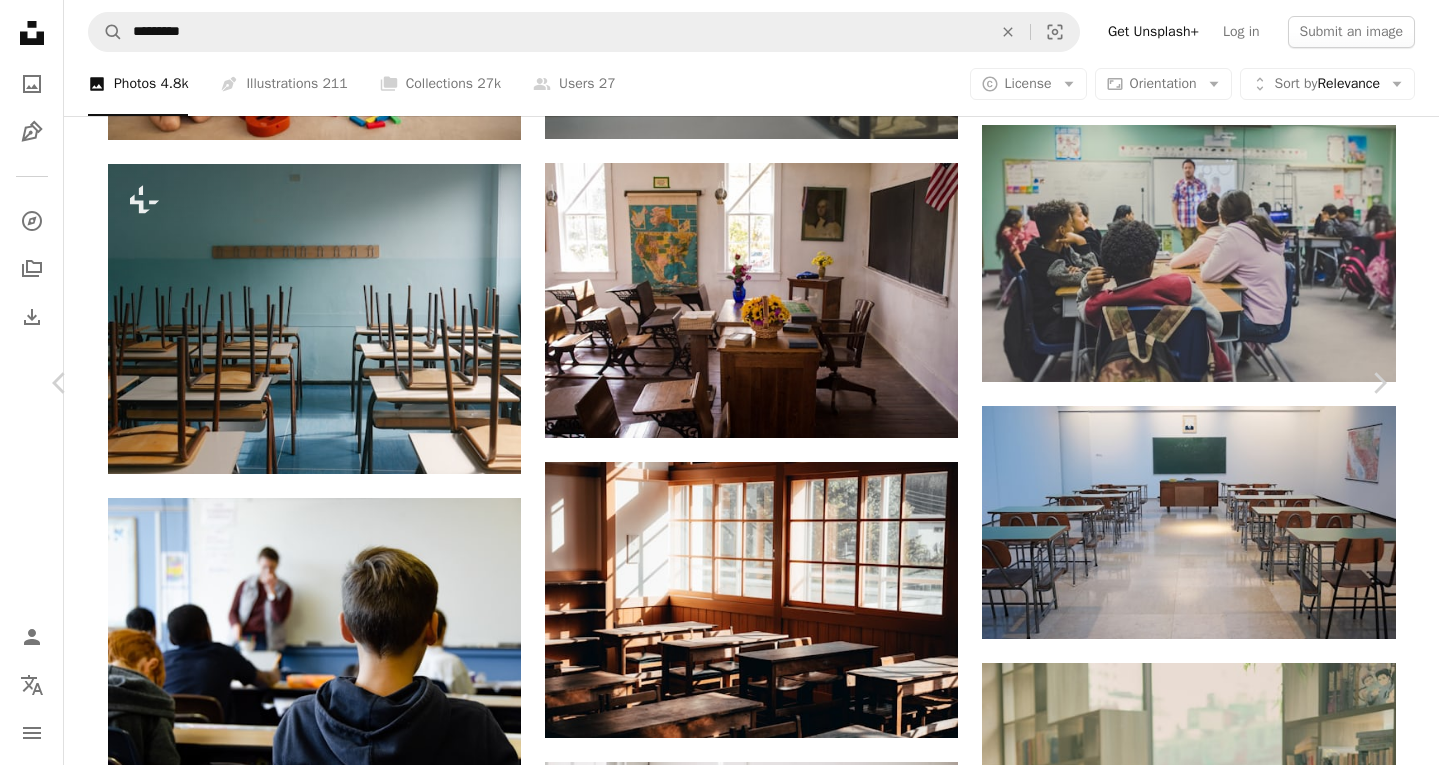 click on "Download free" at bounding box center [1190, 3211] 